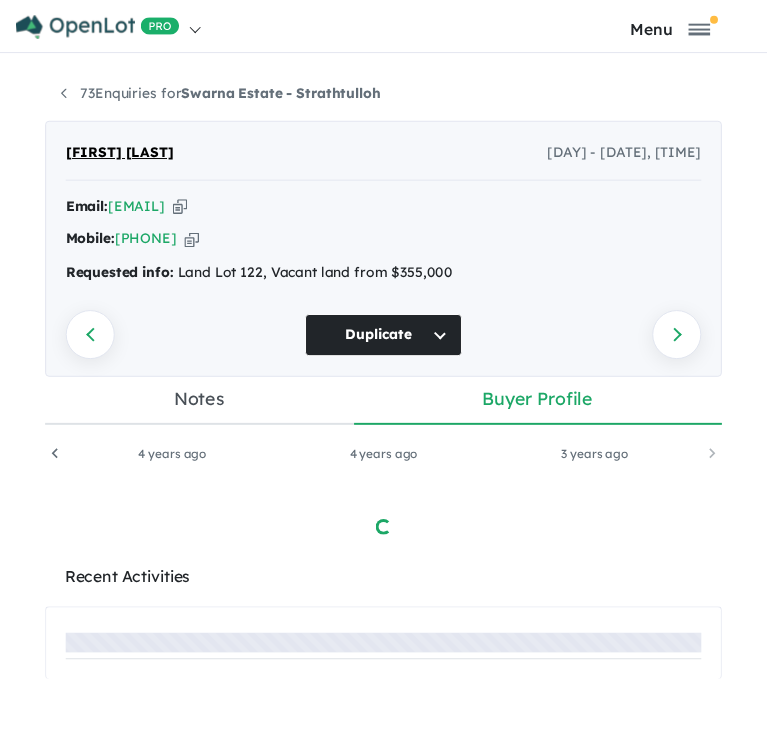 scroll, scrollTop: 0, scrollLeft: 0, axis: both 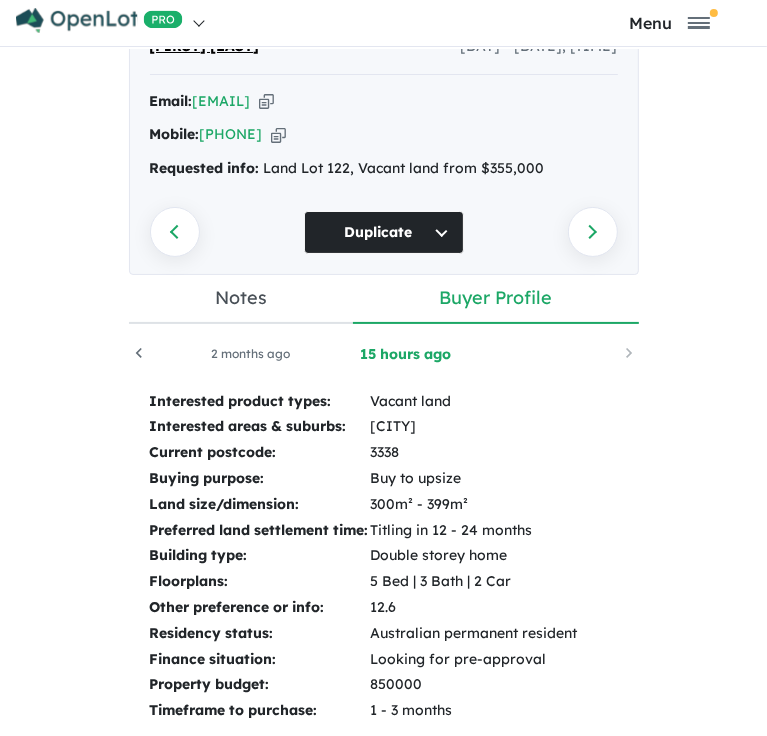click on "Notes" at bounding box center [241, 299] 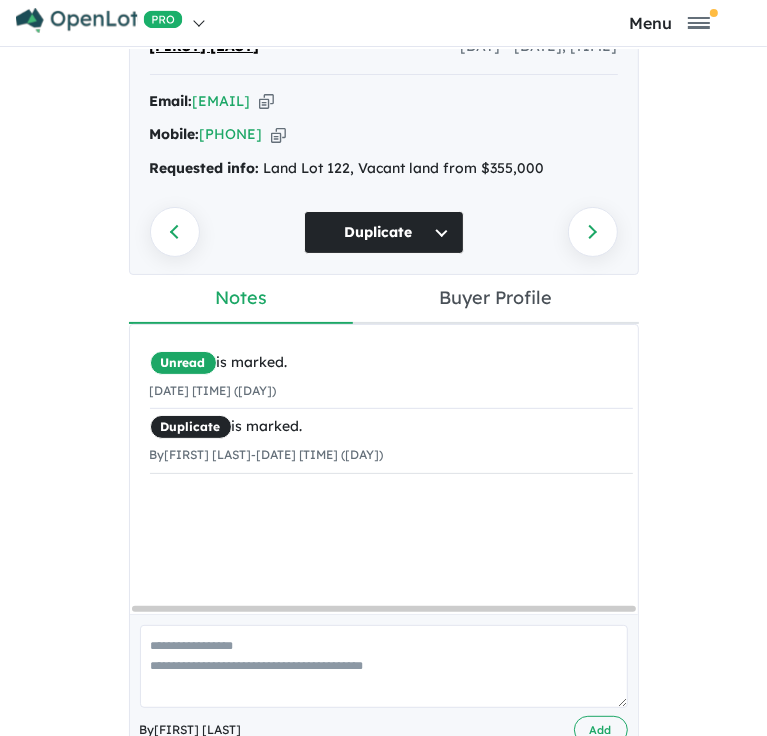 click at bounding box center (384, 666) 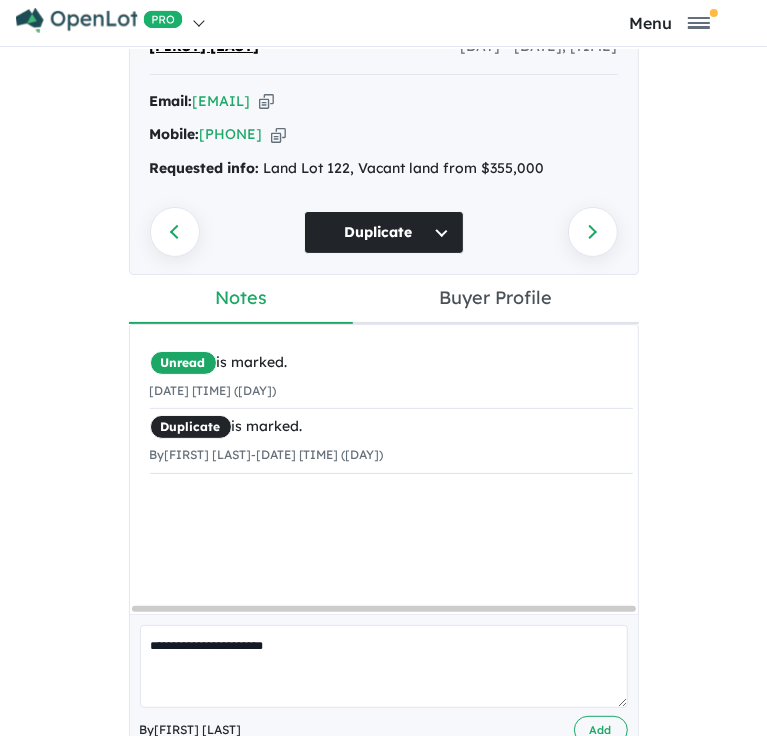scroll, scrollTop: 111, scrollLeft: 0, axis: vertical 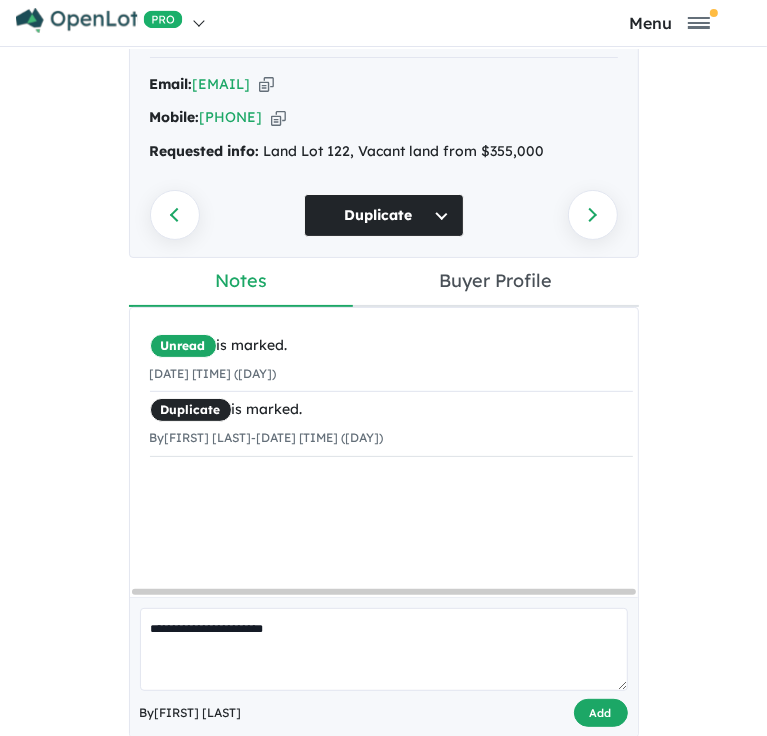 type on "**********" 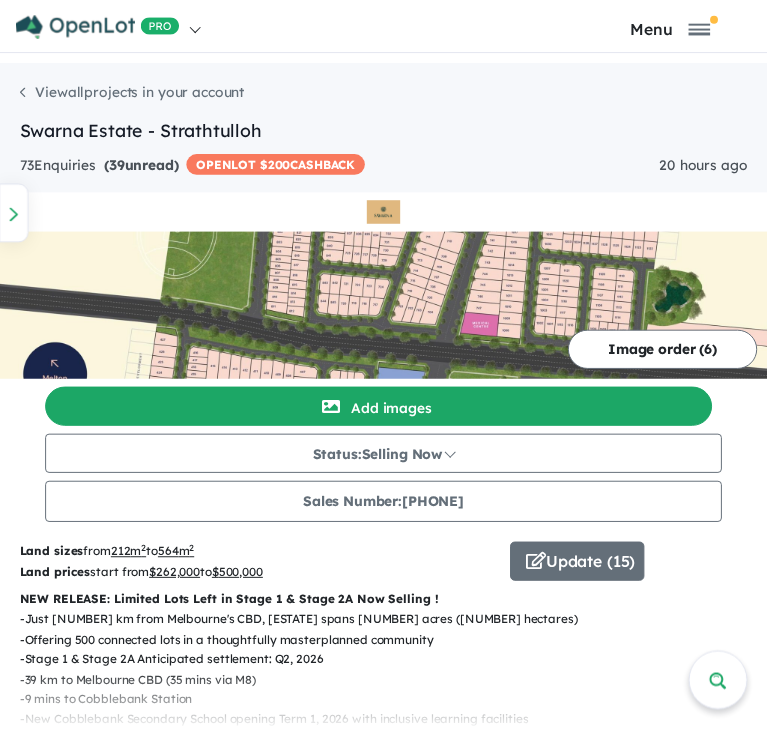 scroll, scrollTop: 0, scrollLeft: 0, axis: both 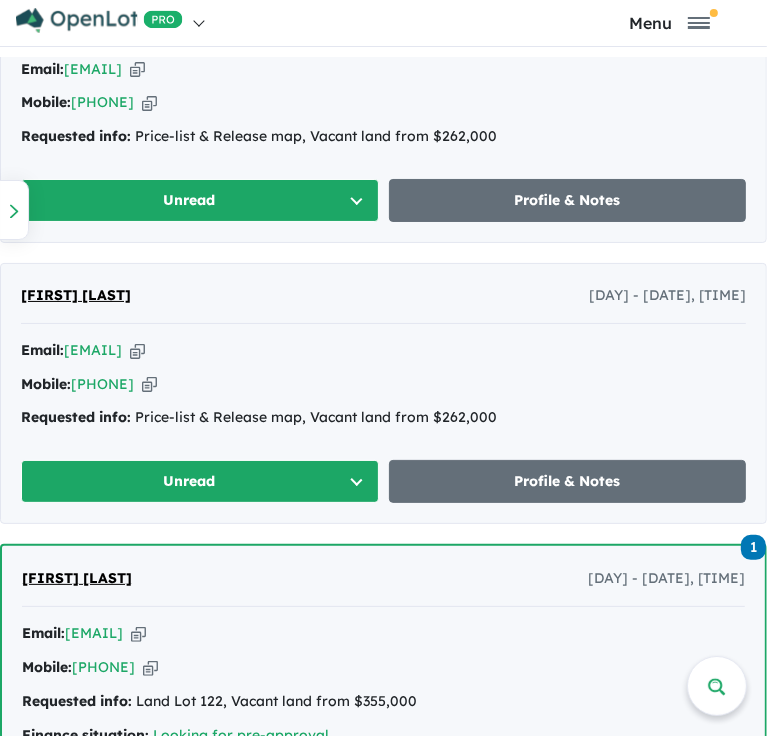 click on "Unread" at bounding box center (200, 481) 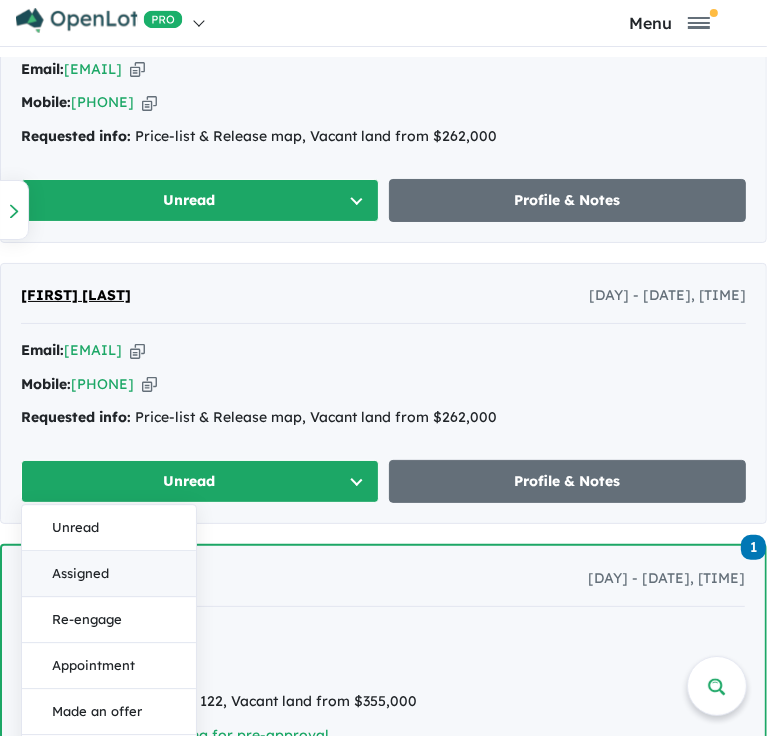 click on "Assigned" at bounding box center [109, 575] 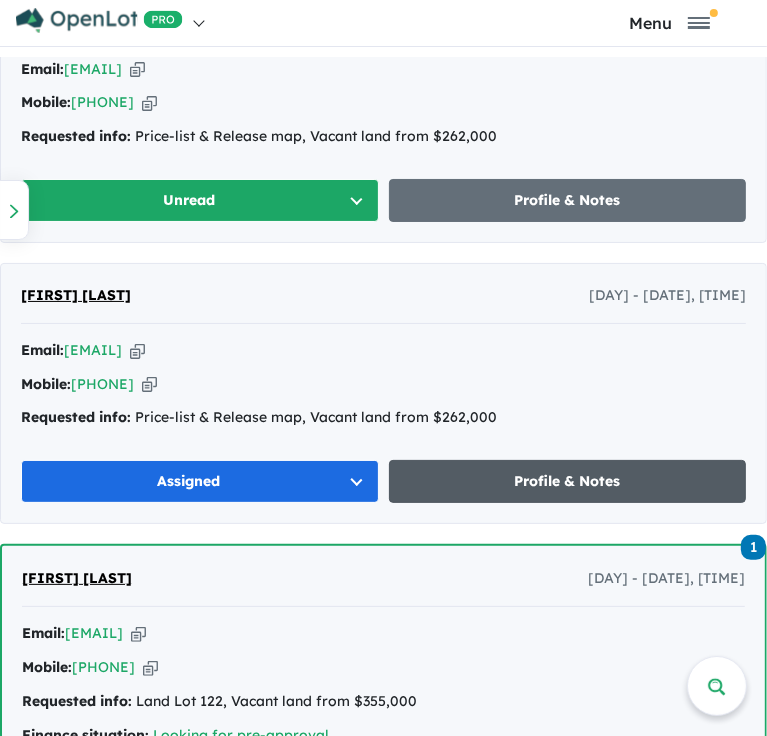 click on "Profile & Notes" at bounding box center (568, 481) 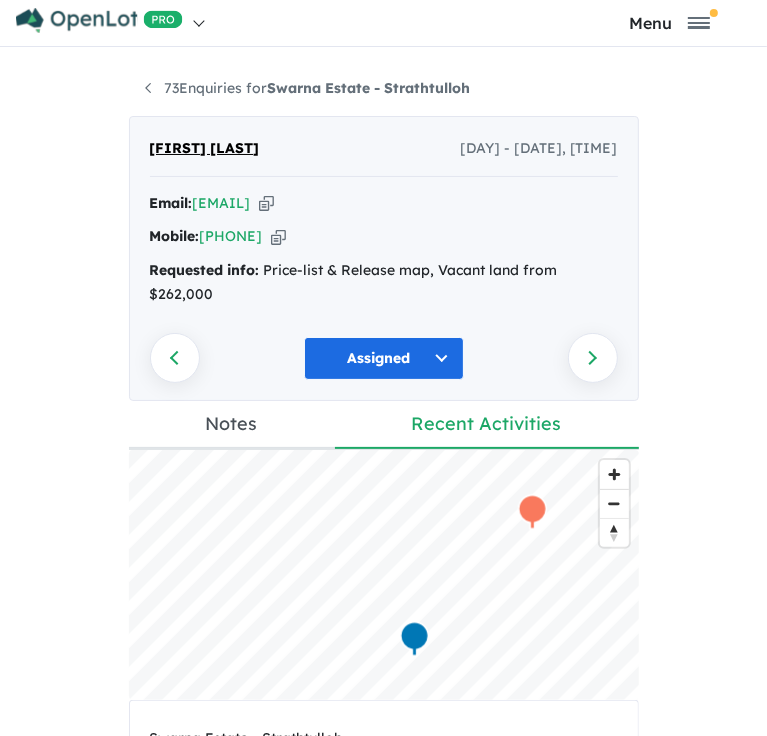 click on "Assigned" at bounding box center [384, 358] 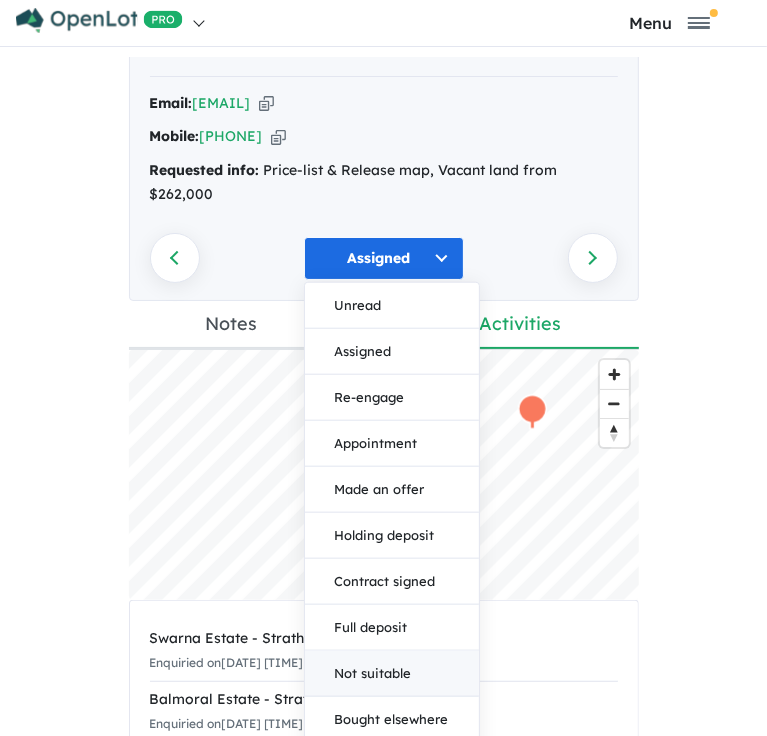 scroll, scrollTop: 280, scrollLeft: 0, axis: vertical 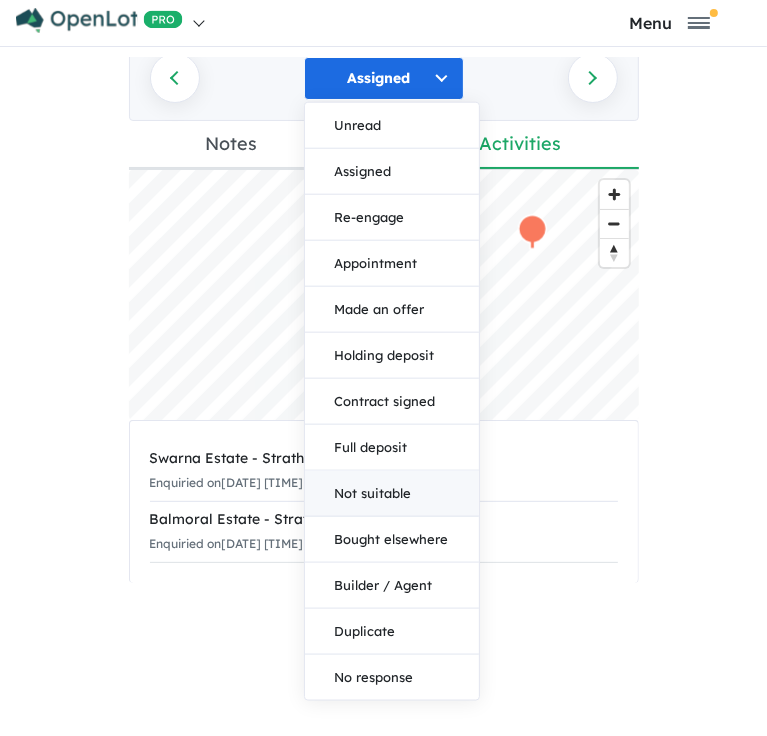 click on "Not suitable" at bounding box center (392, 494) 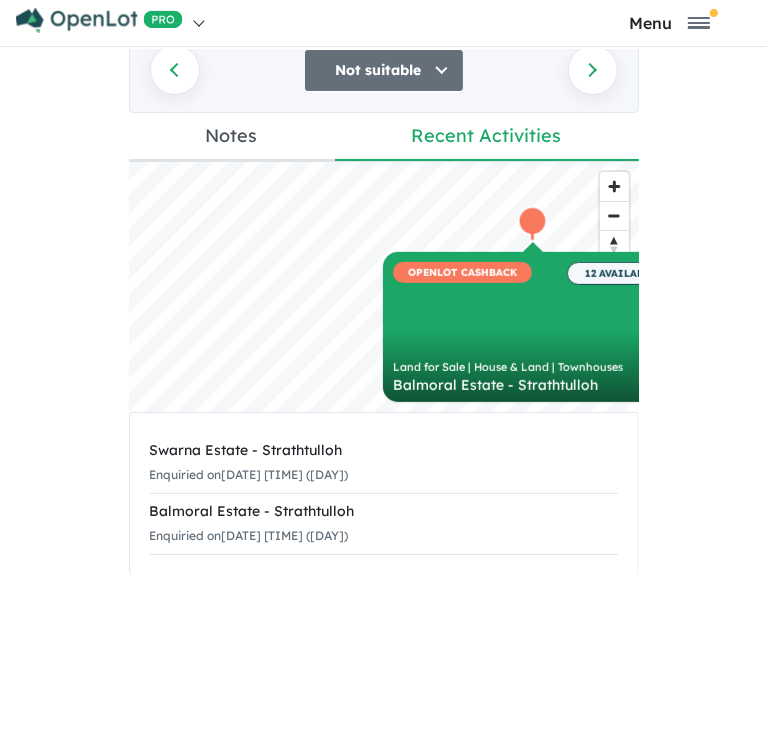 scroll, scrollTop: 8, scrollLeft: 0, axis: vertical 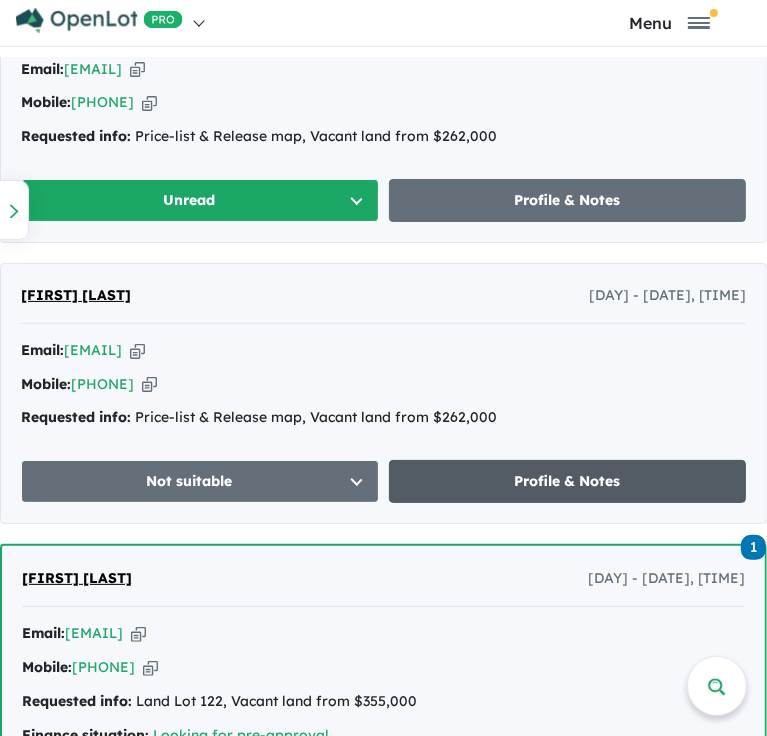 click on "Profile & Notes" at bounding box center (568, 481) 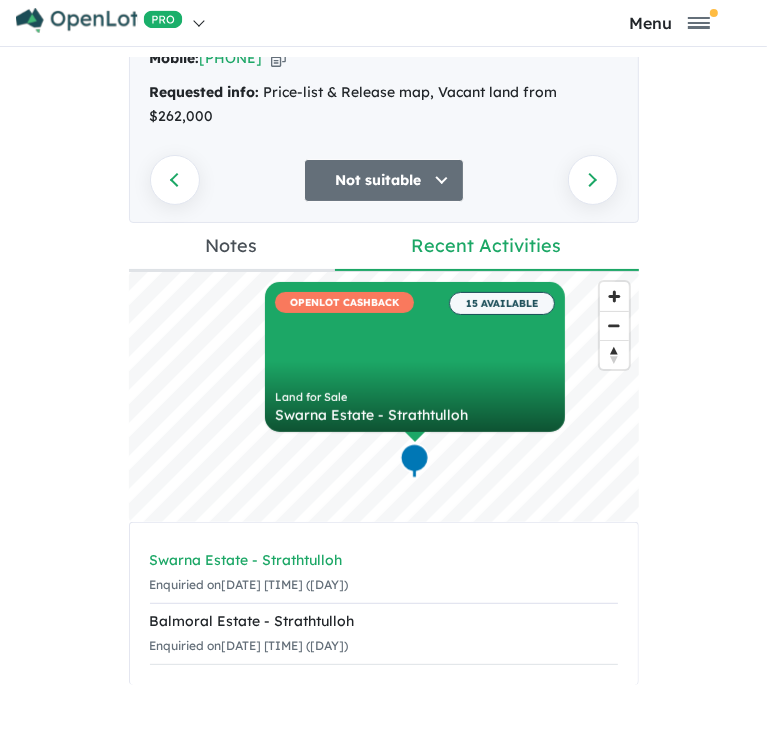 scroll, scrollTop: 80, scrollLeft: 0, axis: vertical 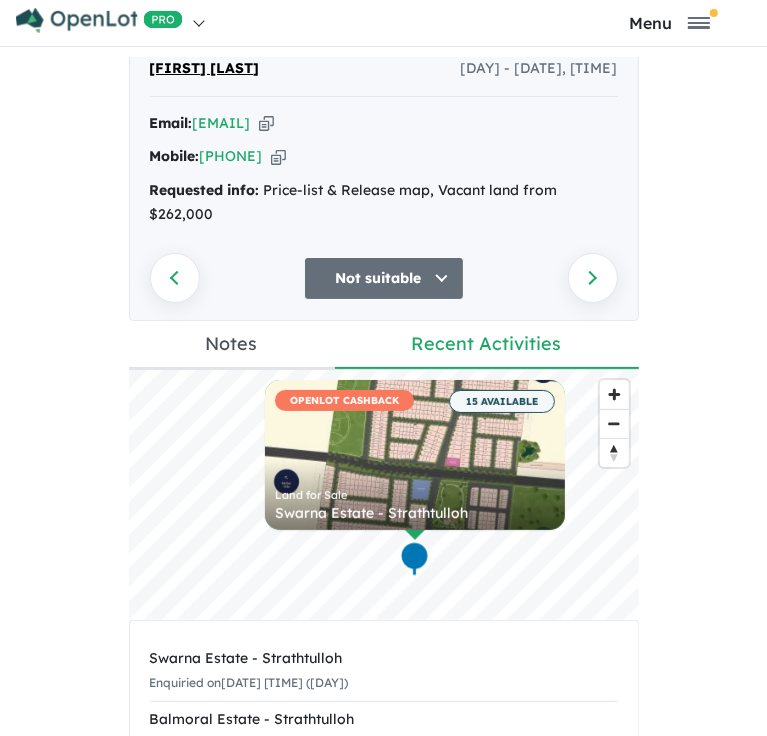 click on "Notes" at bounding box center (232, 345) 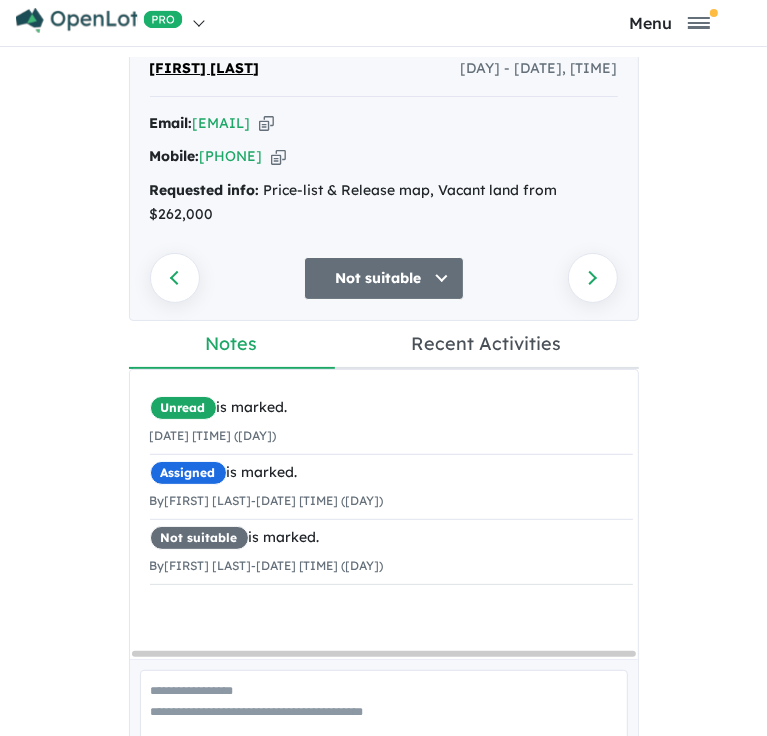 click at bounding box center [384, 711] 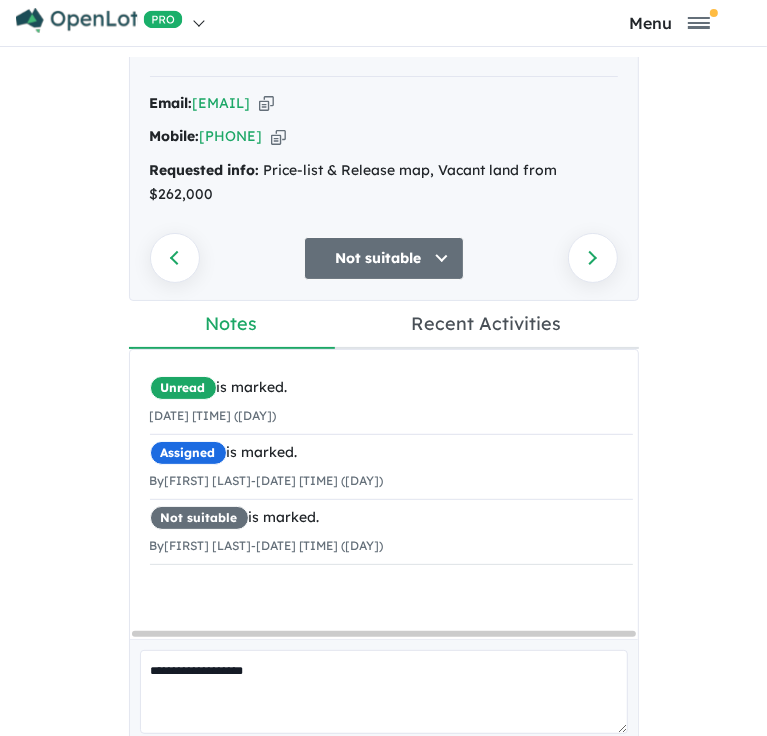 scroll, scrollTop: 111, scrollLeft: 0, axis: vertical 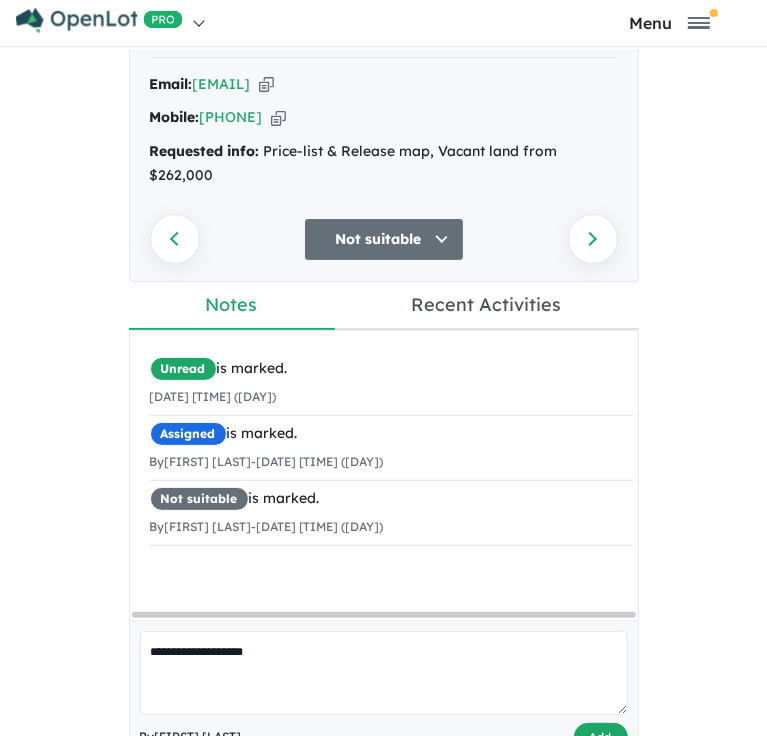 type on "**********" 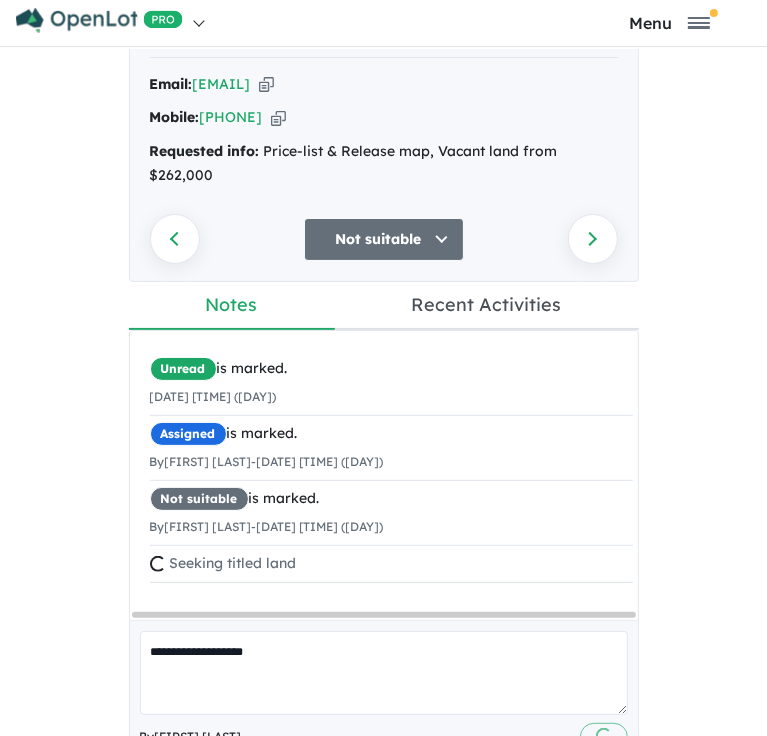 type 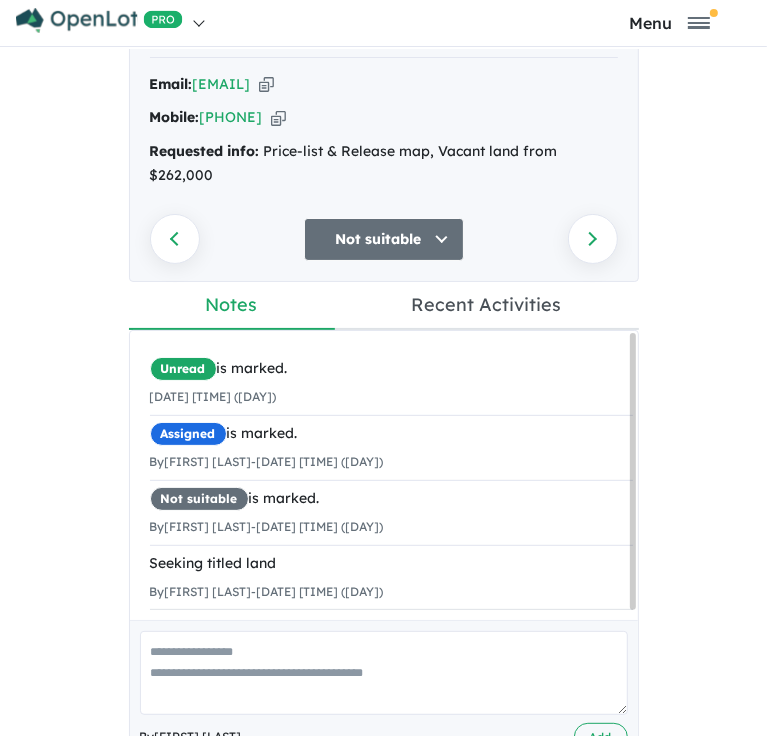 scroll, scrollTop: 0, scrollLeft: 0, axis: both 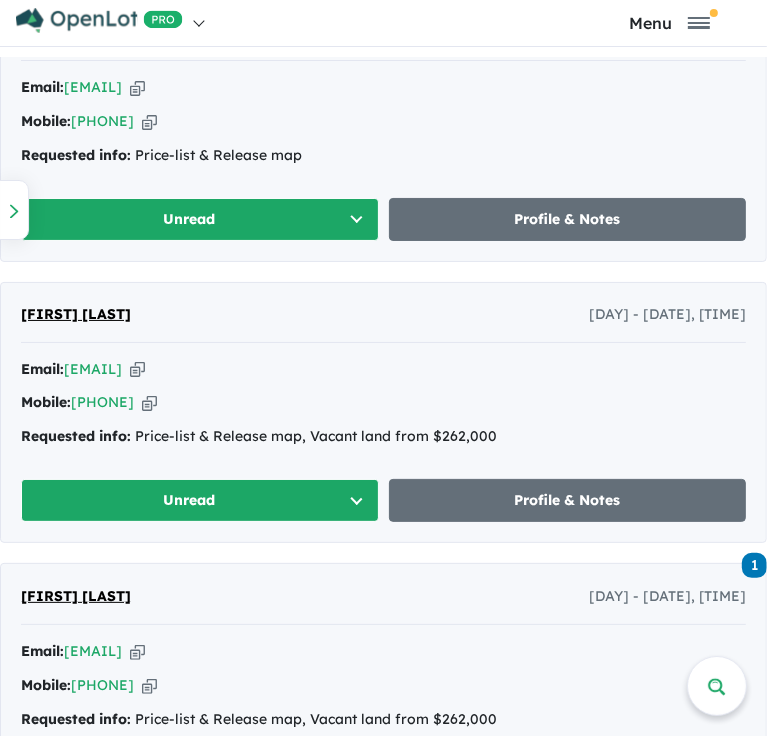 click on "Unread" at bounding box center [200, 500] 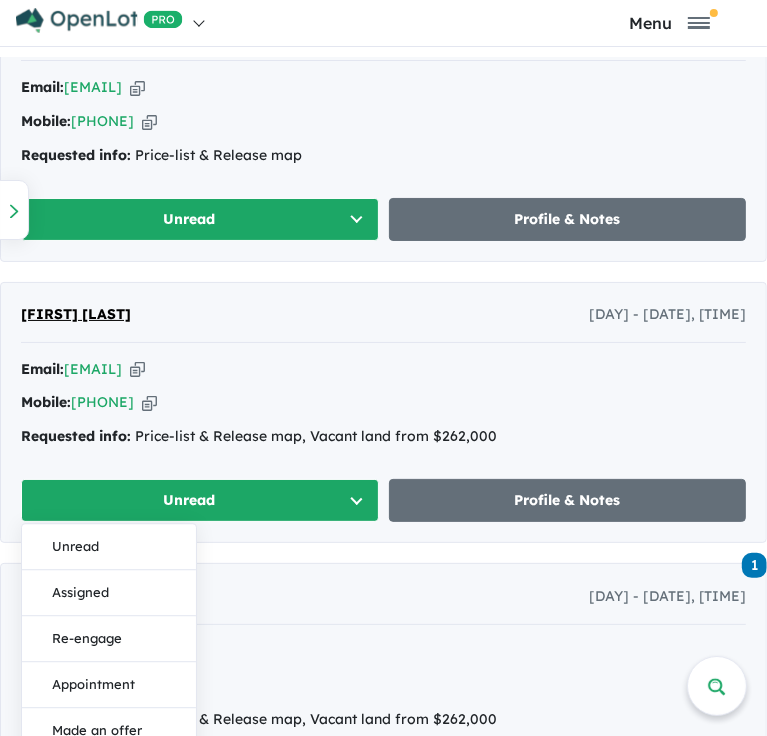 click on "Assigned" at bounding box center [109, 594] 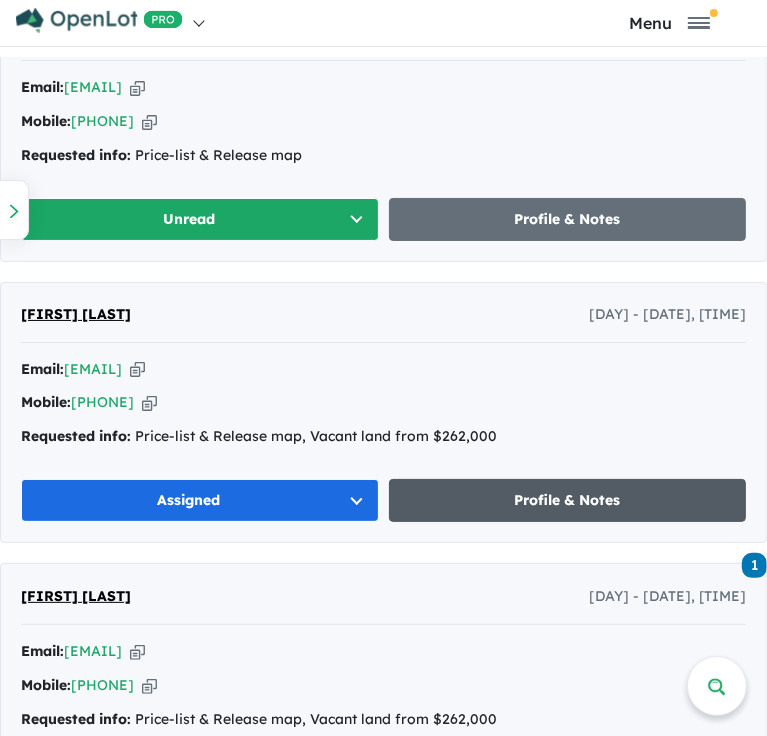 click on "Profile & Notes" at bounding box center (568, 500) 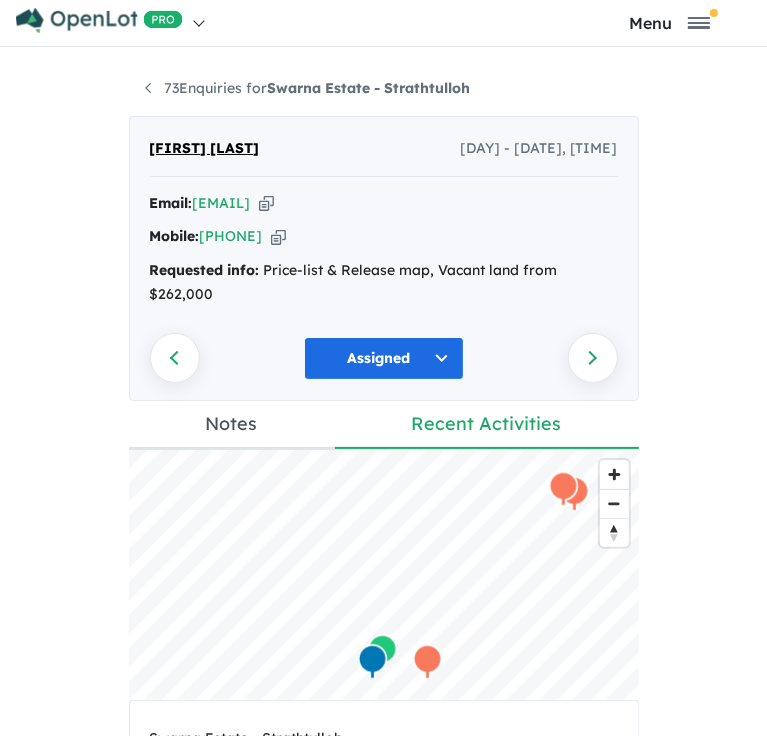 click on "Notes" at bounding box center (232, 425) 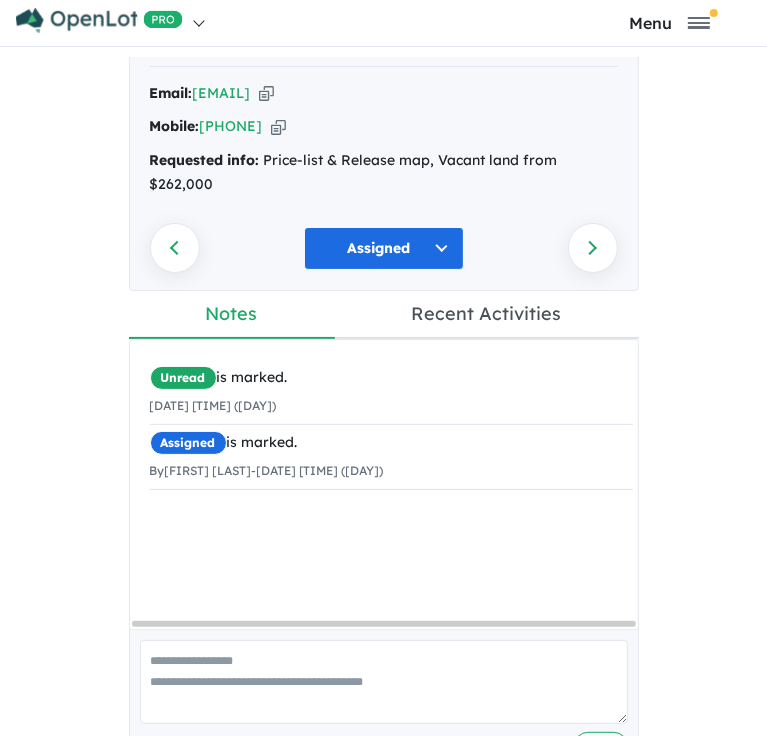 scroll, scrollTop: 111, scrollLeft: 0, axis: vertical 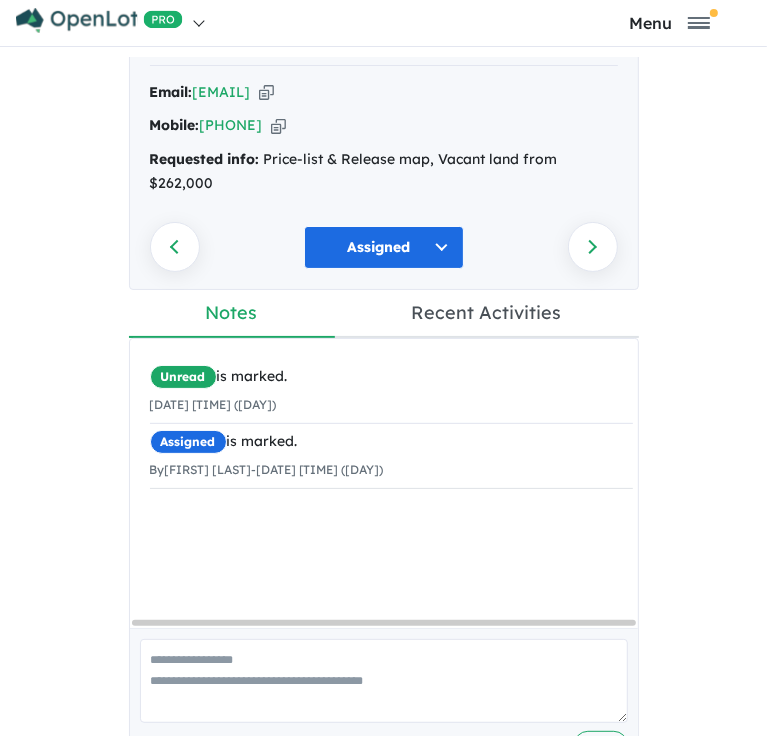 click at bounding box center [384, 680] 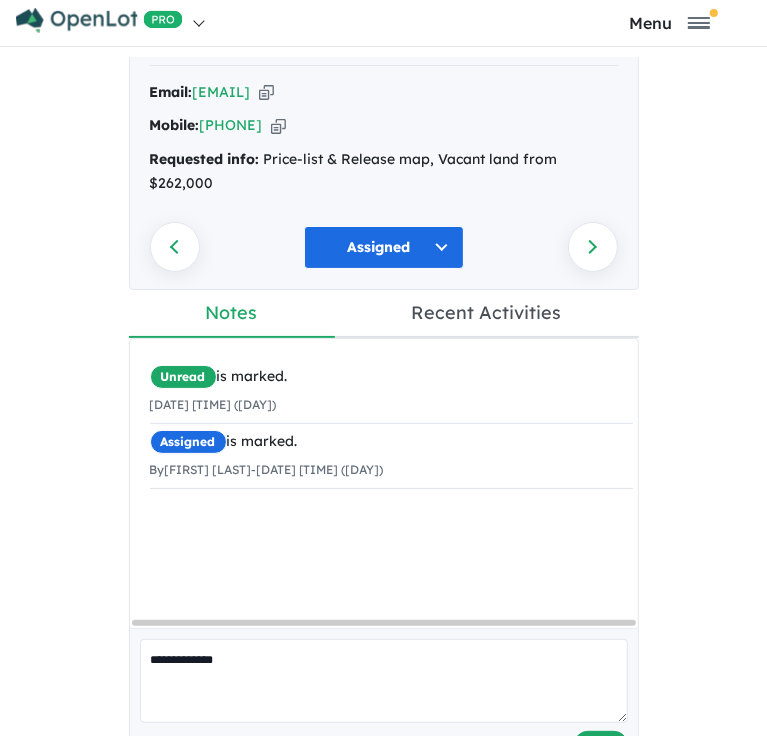 type on "**********" 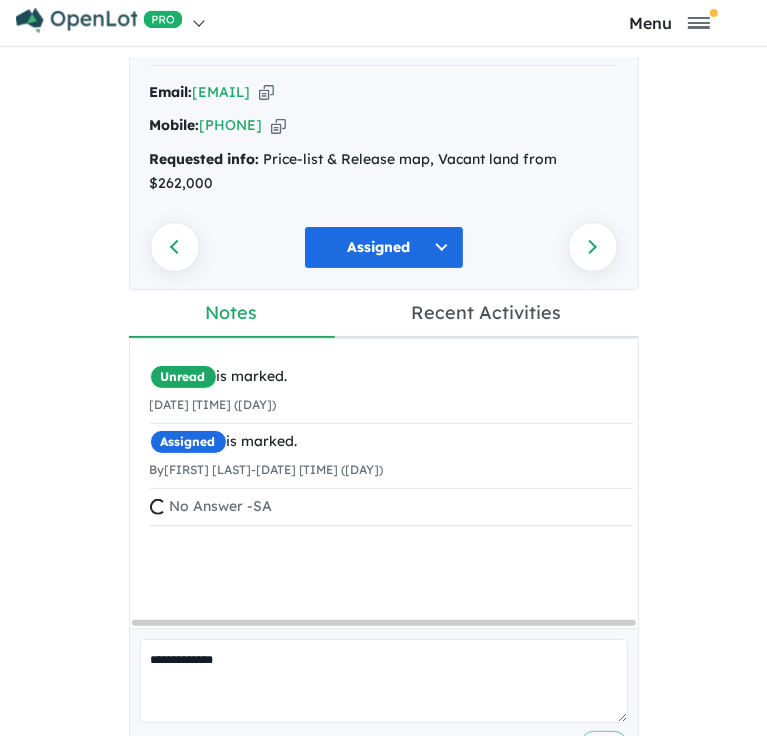 type 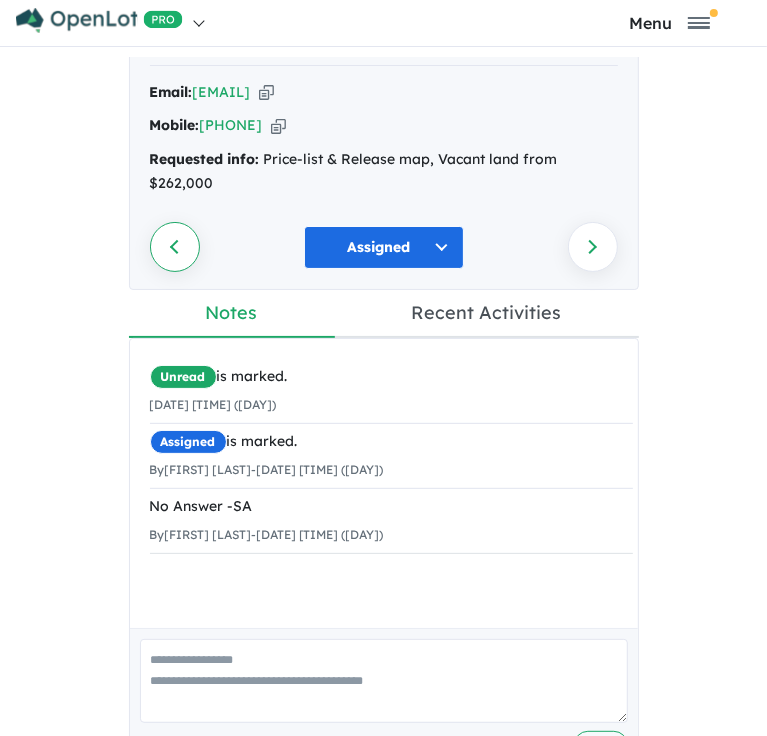click on "Previous enquiry" at bounding box center (175, 247) 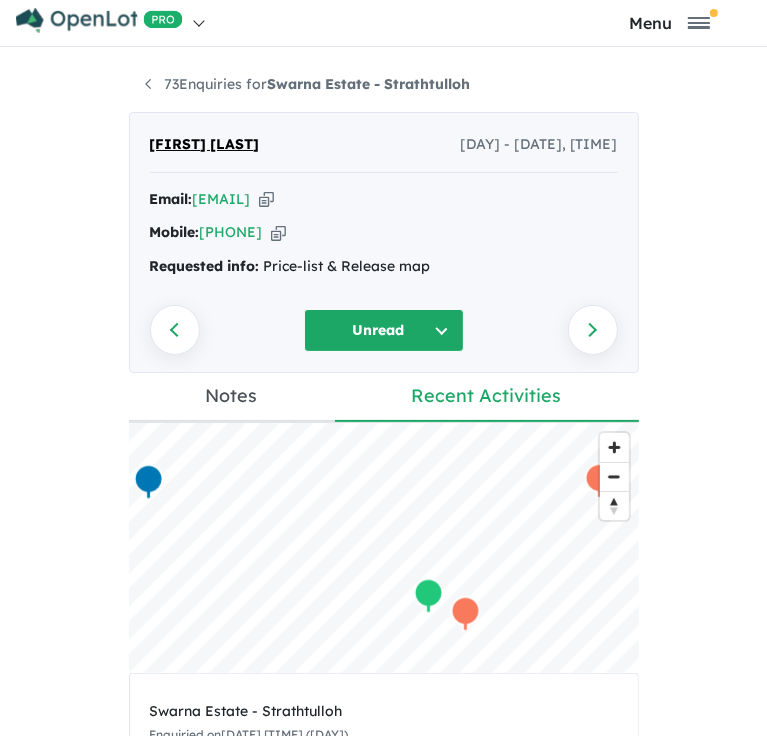 scroll, scrollTop: 0, scrollLeft: 0, axis: both 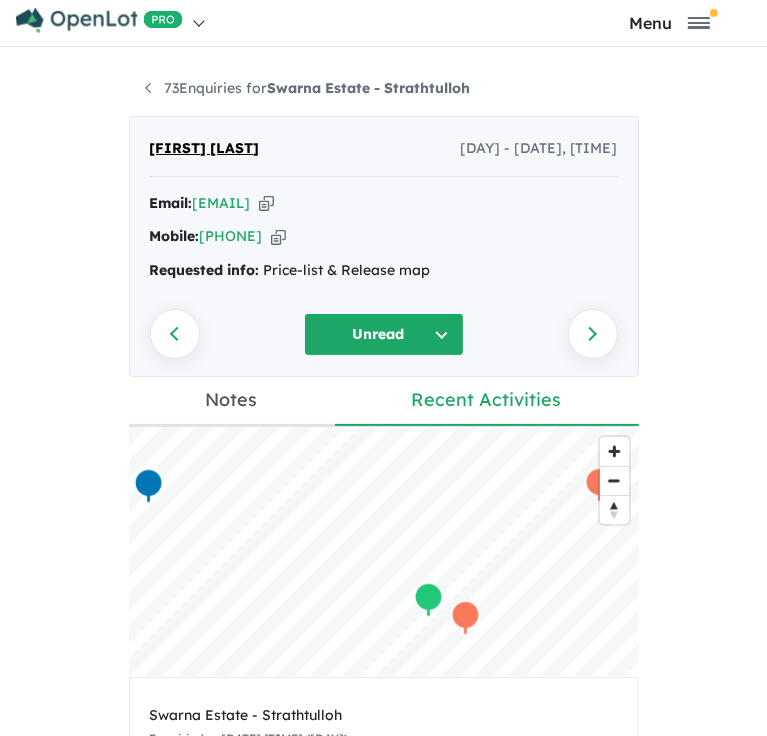click on "[NUMBER]  Enquiries for  [ESTATE] - [SUBURB]" at bounding box center (308, 89) 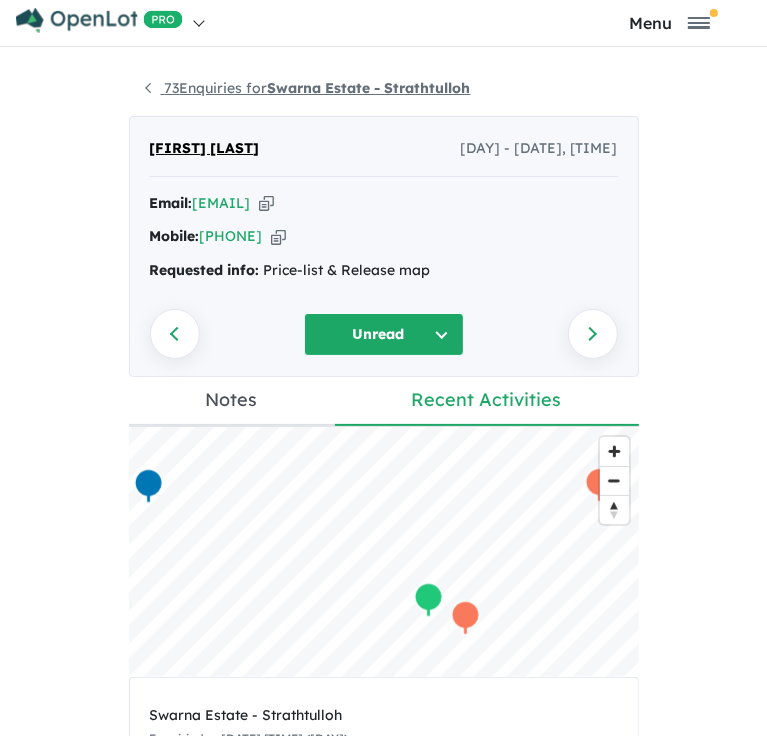 click on "[NUMBER]  Enquiries for  [ESTATE] - [SUBURB]" at bounding box center [308, 88] 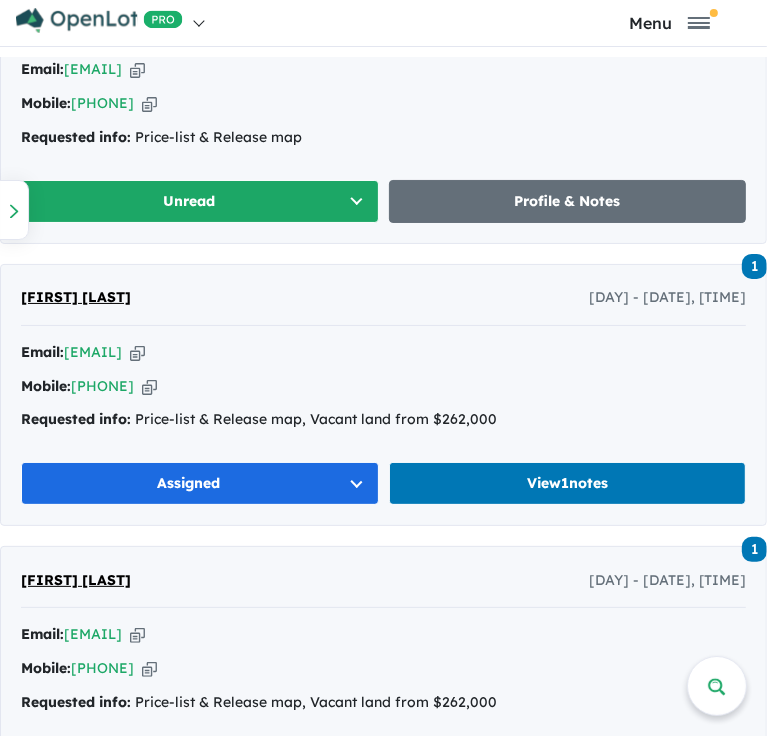 scroll, scrollTop: 1700, scrollLeft: 0, axis: vertical 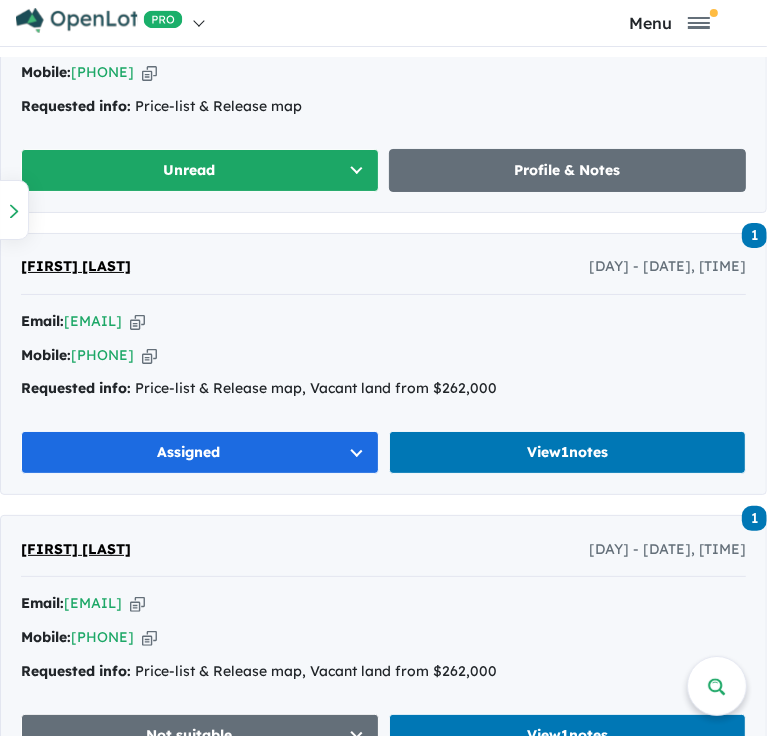 drag, startPoint x: 217, startPoint y: 257, endPoint x: 15, endPoint y: 270, distance: 202.41788 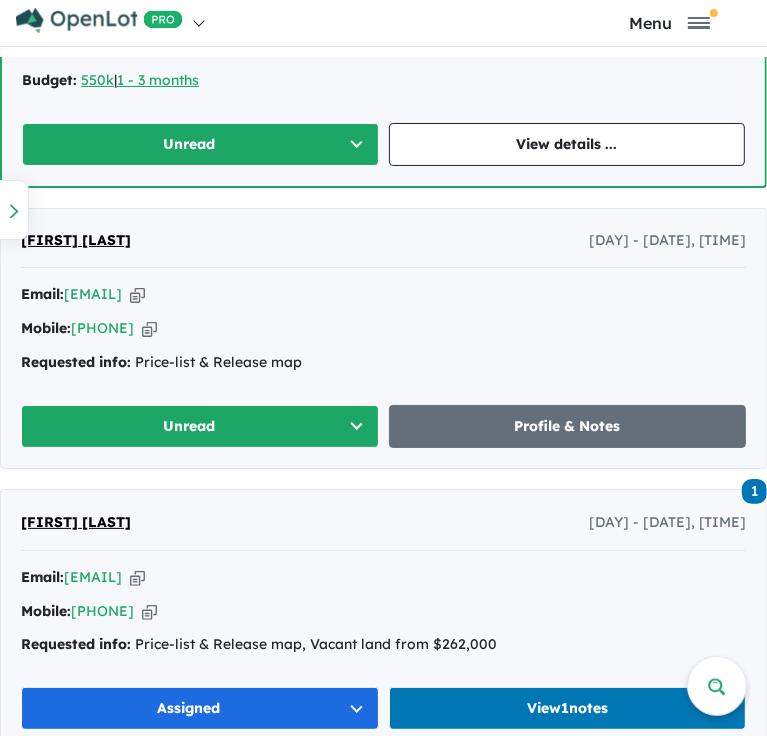 scroll, scrollTop: 1400, scrollLeft: 0, axis: vertical 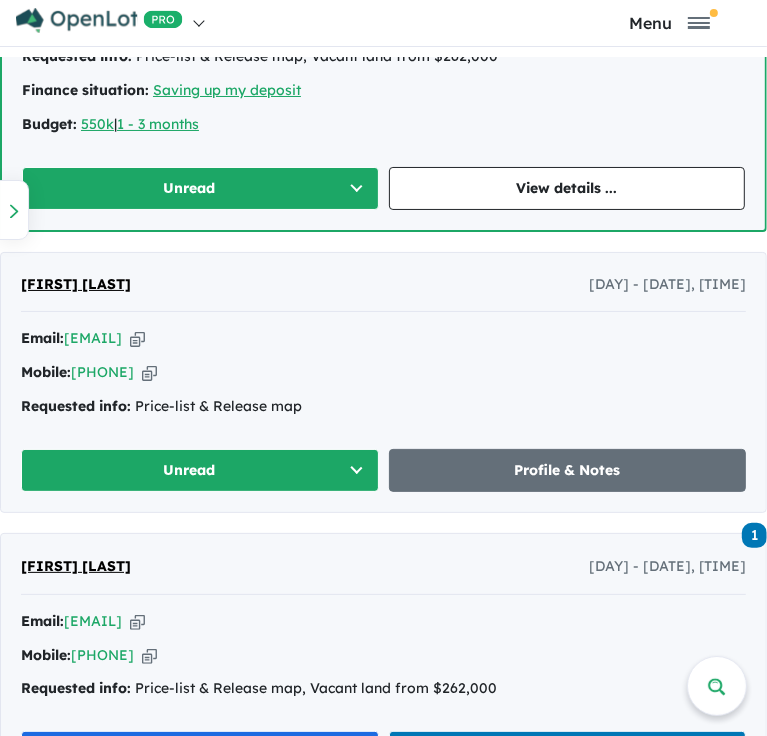 click on "Unread" at bounding box center [200, 470] 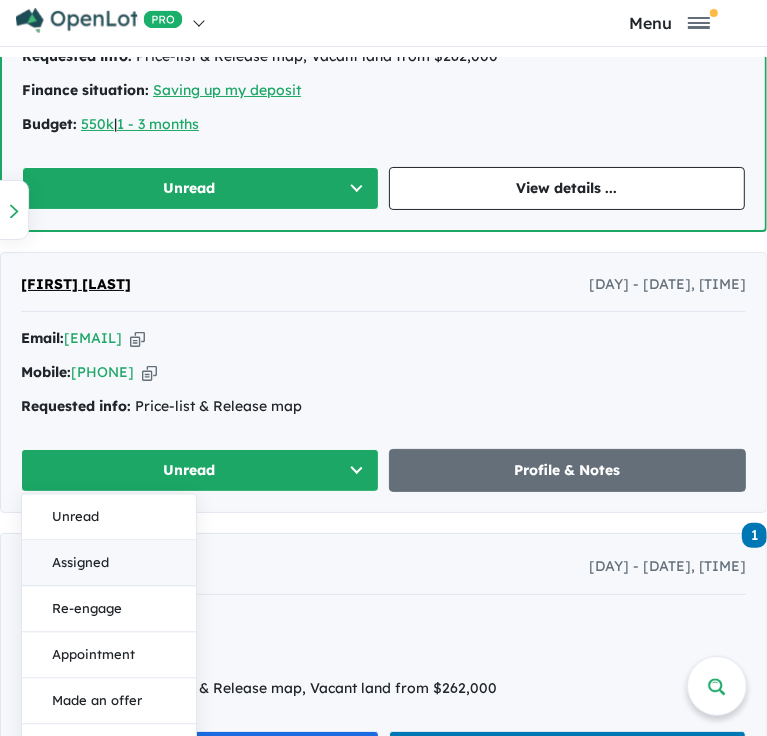 click on "Assigned" at bounding box center [109, 564] 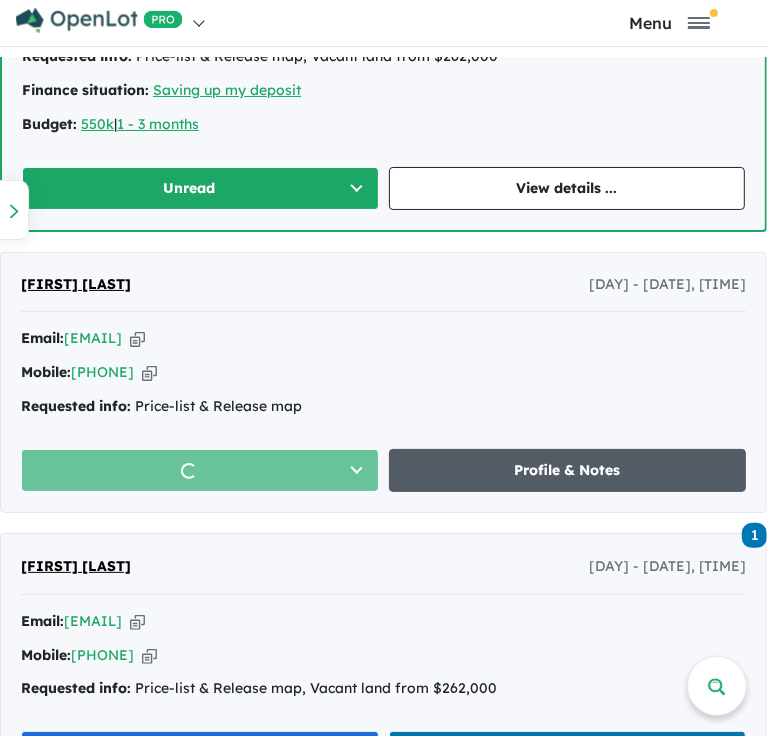 click on "Profile & Notes" at bounding box center [568, 470] 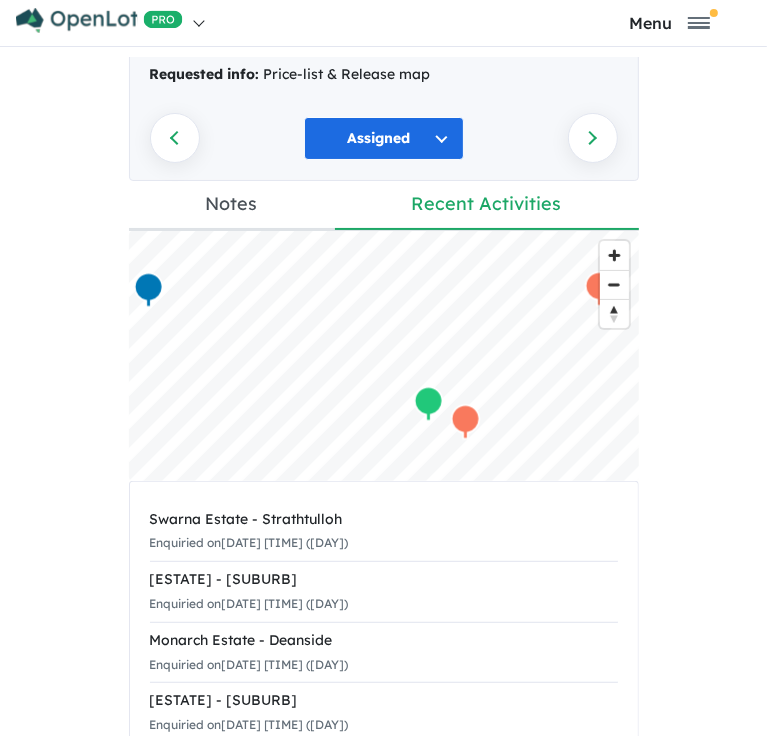 scroll, scrollTop: 200, scrollLeft: 0, axis: vertical 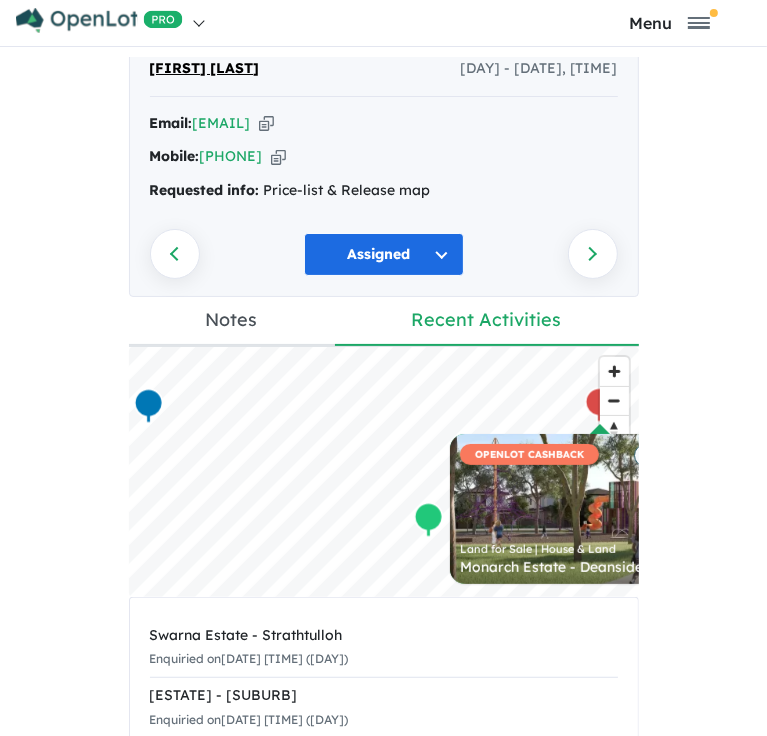 click on "Notes" at bounding box center [232, 321] 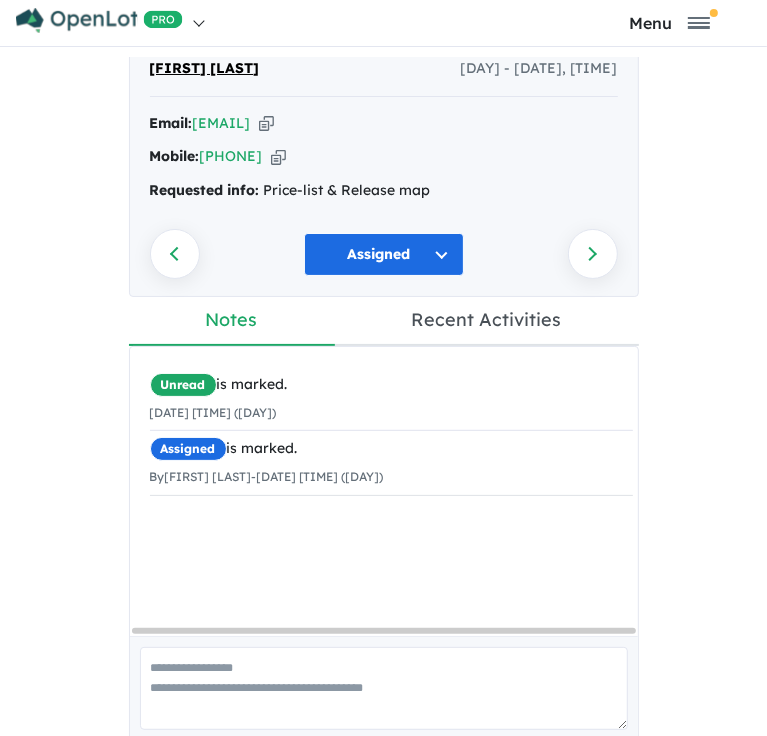 click on "Unread  is marked. [DATE] [TIME] ([DAY]) Assigned  is marked. By  [FIRST] [LAST]  -  [DATE] [TIME] ([DAY]) ×" at bounding box center (391, 499) 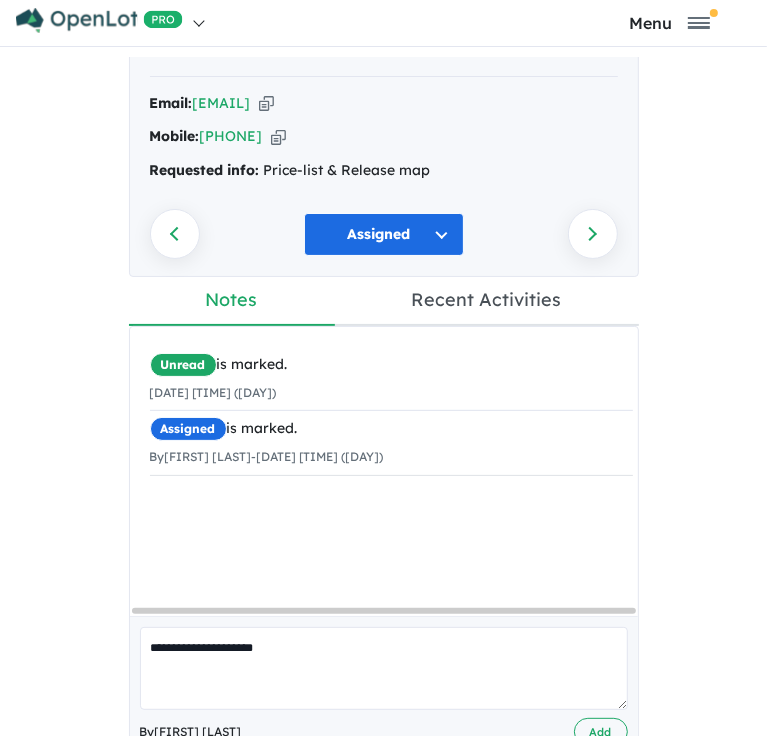 scroll, scrollTop: 111, scrollLeft: 0, axis: vertical 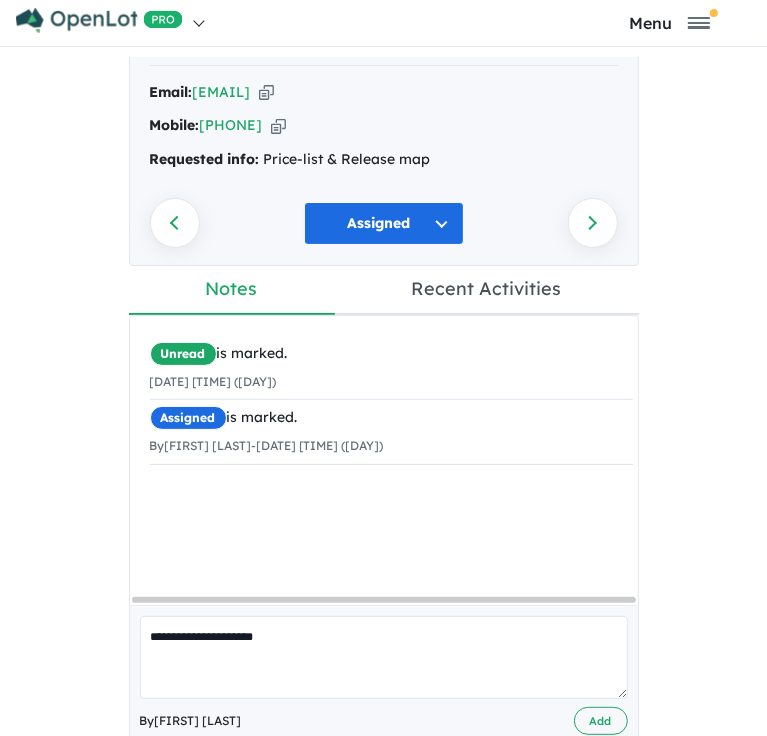 type on "**********" 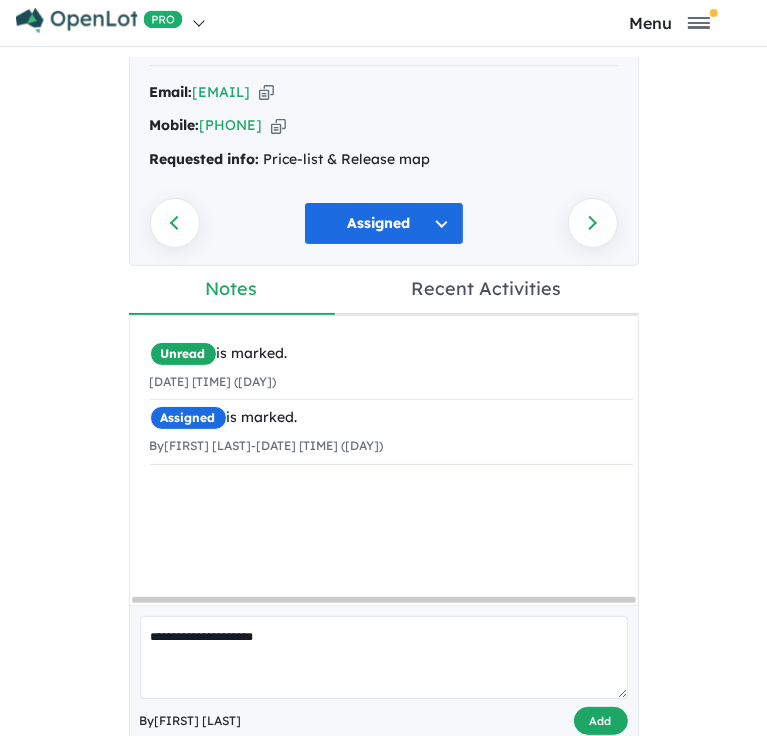 click on "Add" at bounding box center (601, 721) 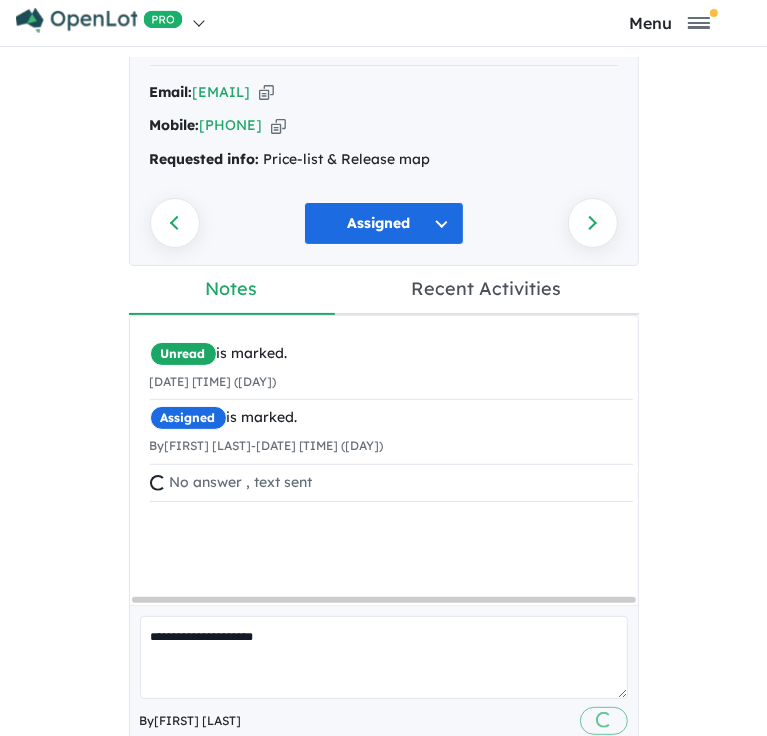 type 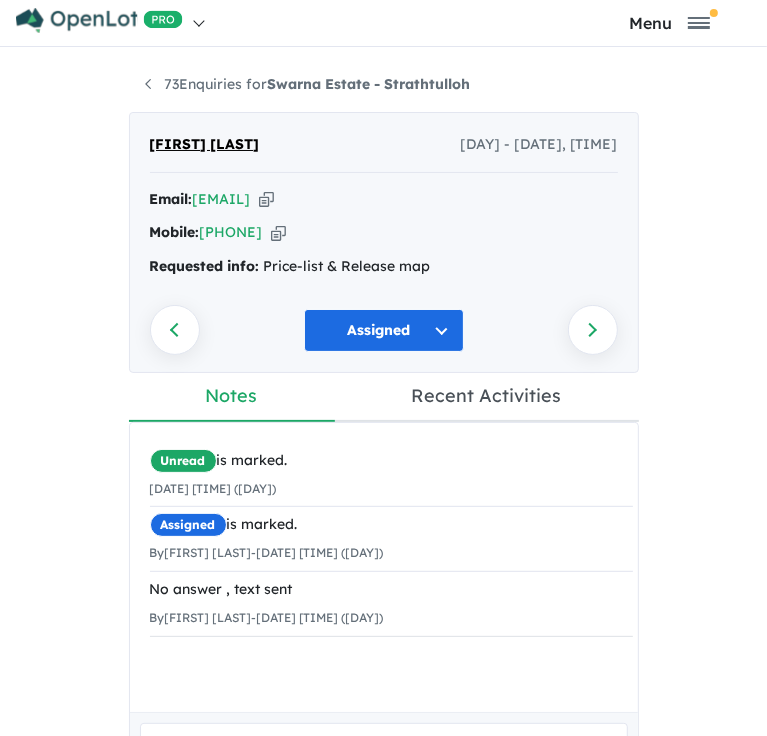 scroll, scrollTop: 0, scrollLeft: 0, axis: both 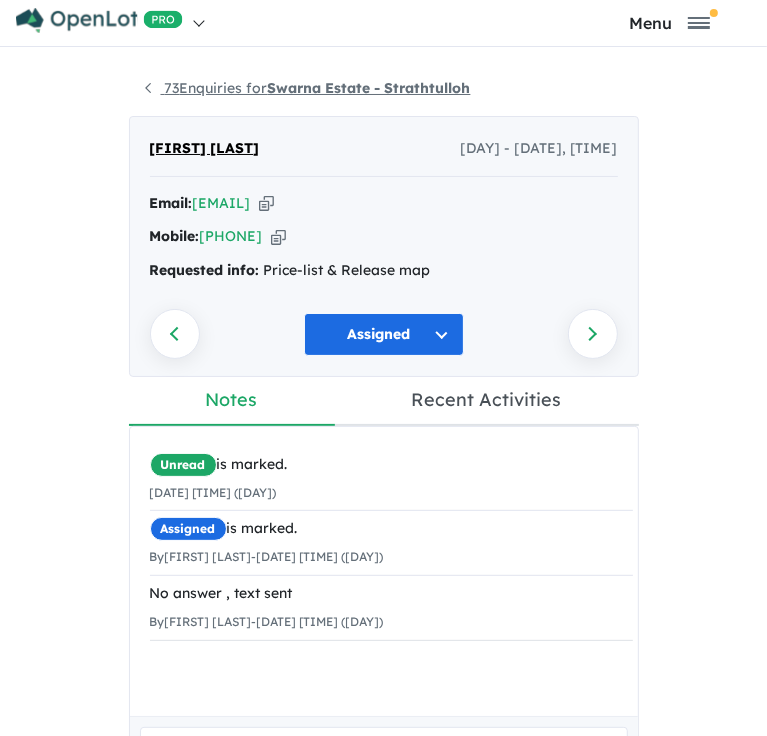 click on "[NUMBER]  Enquiries for  [ESTATE] - [SUBURB]" at bounding box center [308, 88] 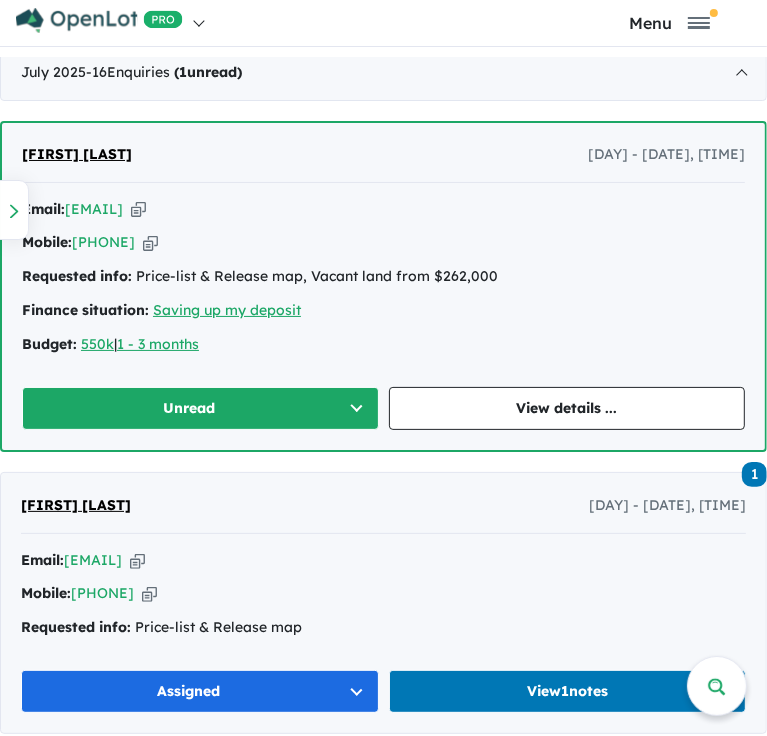 scroll, scrollTop: 1300, scrollLeft: 0, axis: vertical 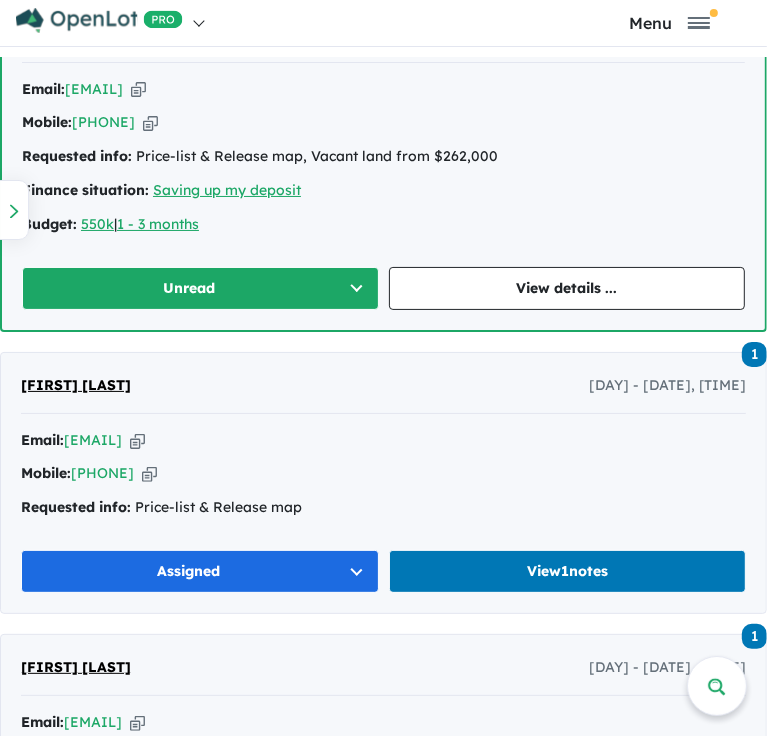 drag, startPoint x: 169, startPoint y: 386, endPoint x: 4, endPoint y: 379, distance: 165.14842 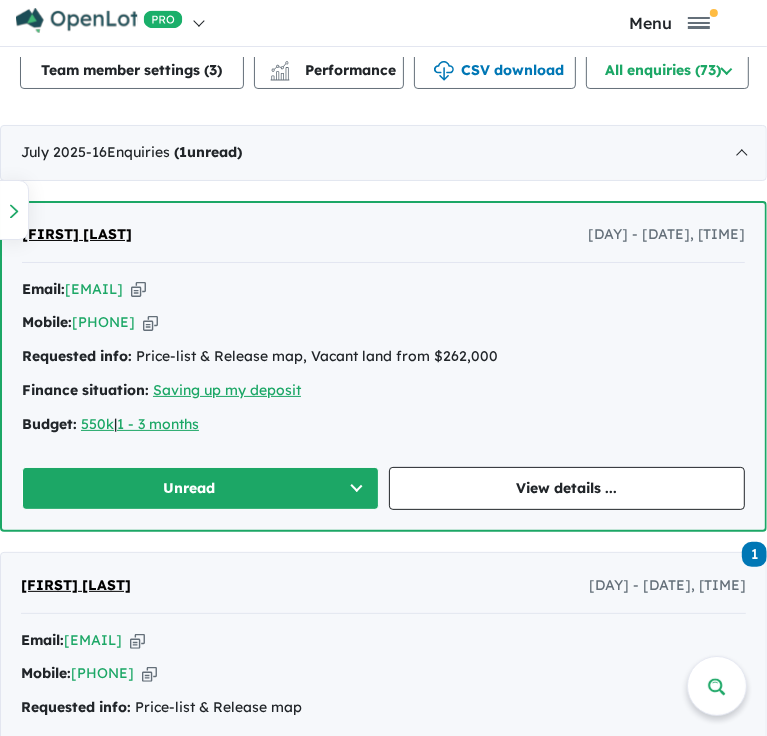scroll, scrollTop: 1000, scrollLeft: 0, axis: vertical 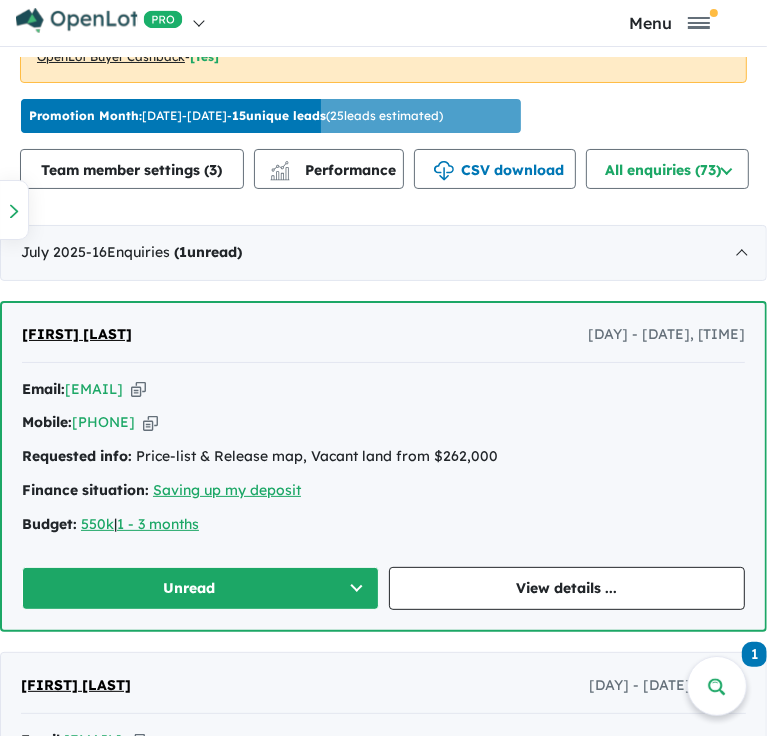 click at bounding box center (138, 389) 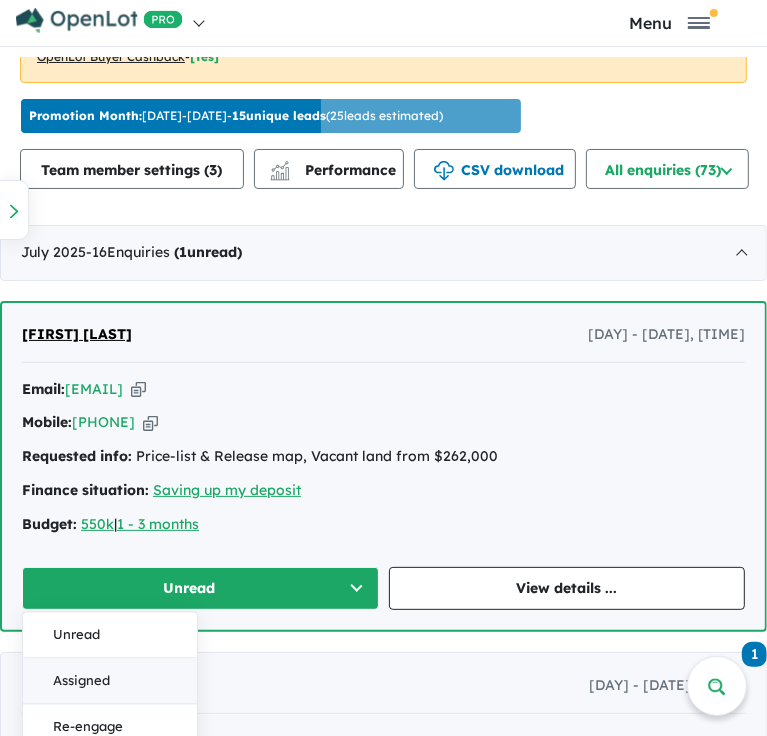 click on "Assigned" at bounding box center (110, 681) 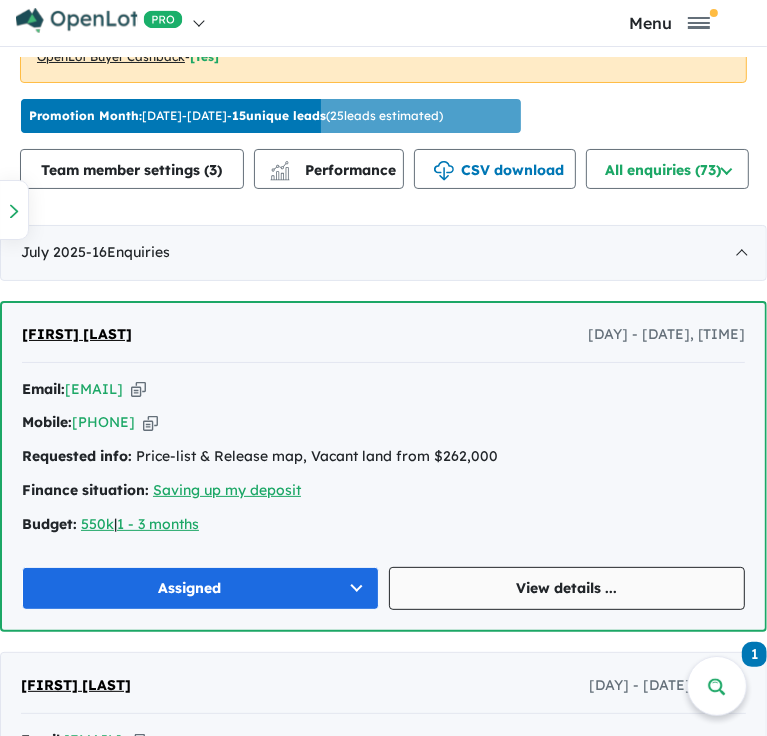 click on "View details ..." at bounding box center [567, 588] 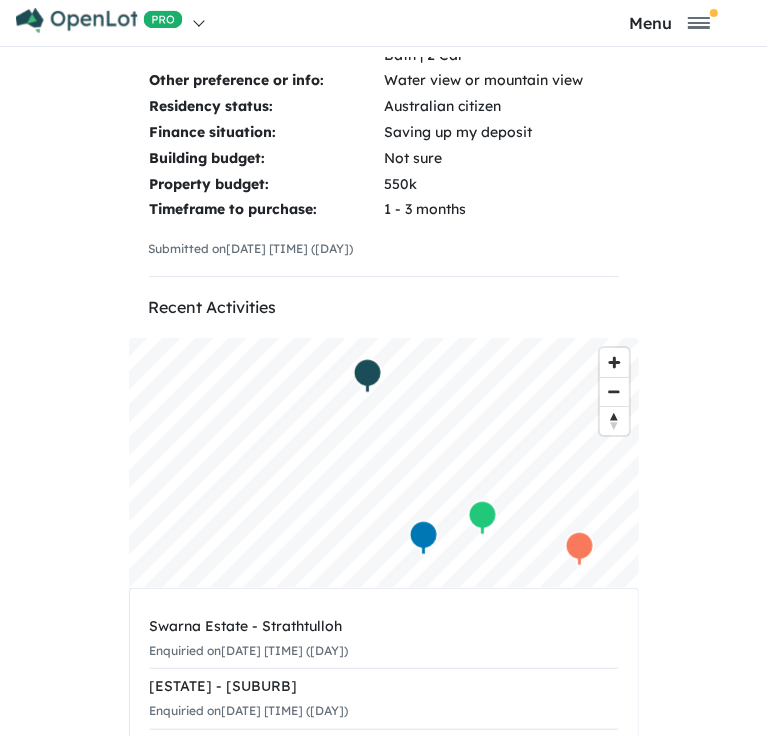 scroll, scrollTop: 820, scrollLeft: 0, axis: vertical 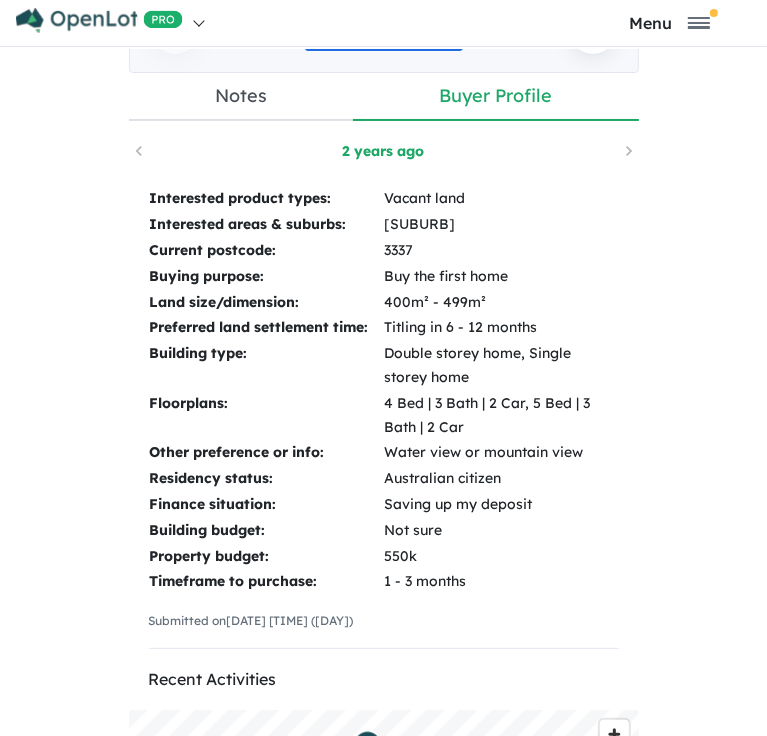 click on "Notes" at bounding box center (241, 97) 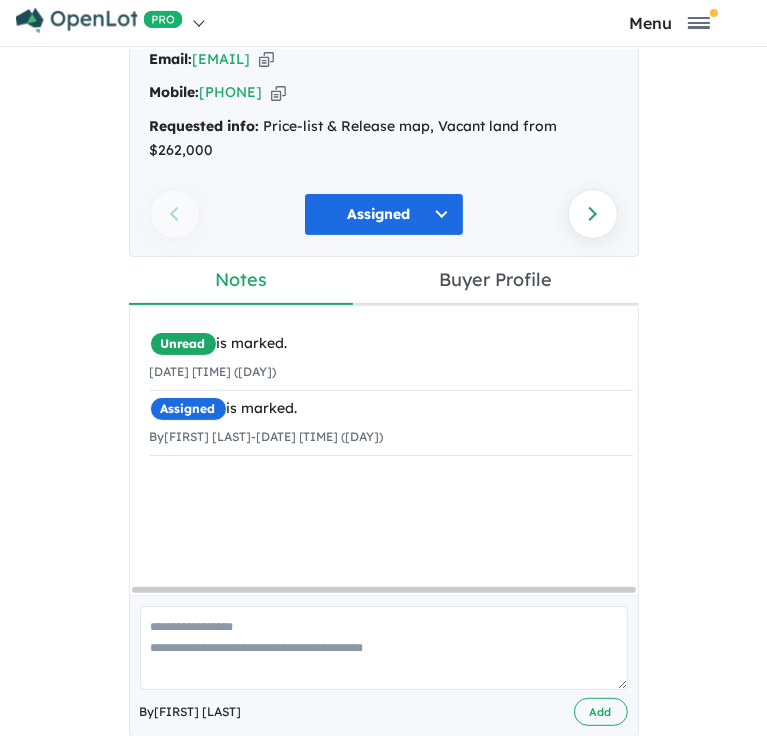 scroll, scrollTop: 111, scrollLeft: 0, axis: vertical 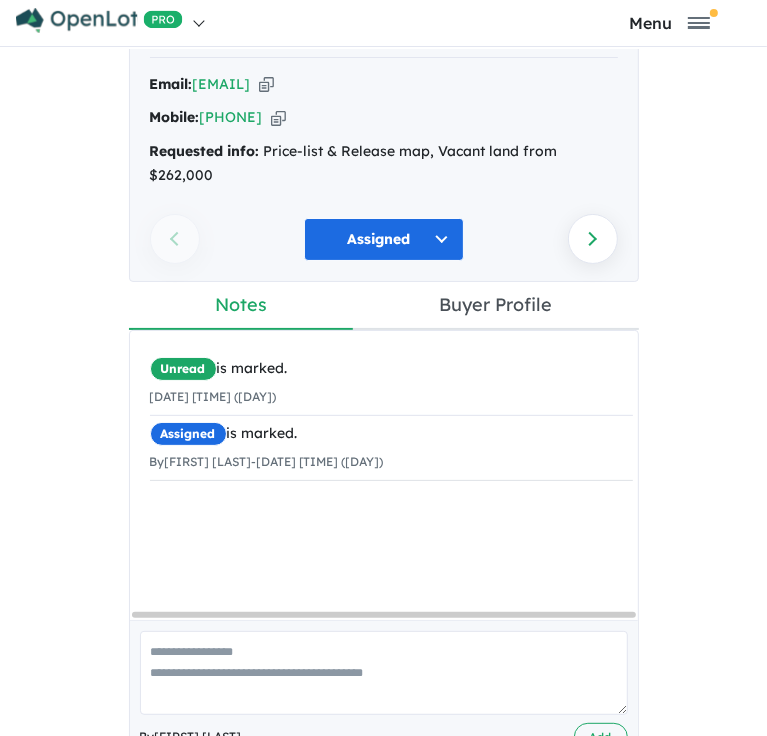 click on "Unread  is marked. [DATE] [TIME] ([DAY]) Assigned  is marked. By  [FIRST] [LAST]  -  [DATE] [TIME] ([DAY]) ×" at bounding box center [391, 483] 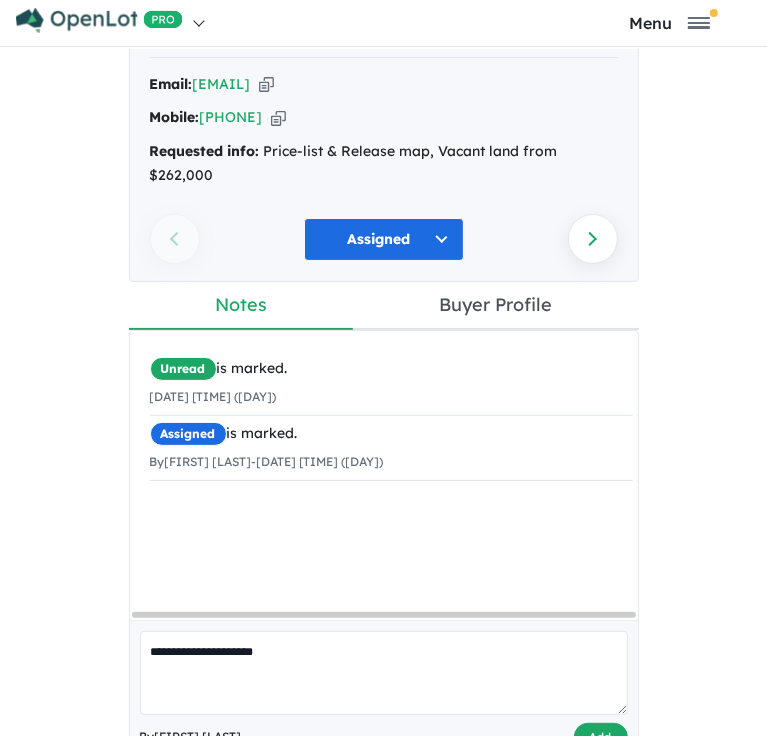 type on "**********" 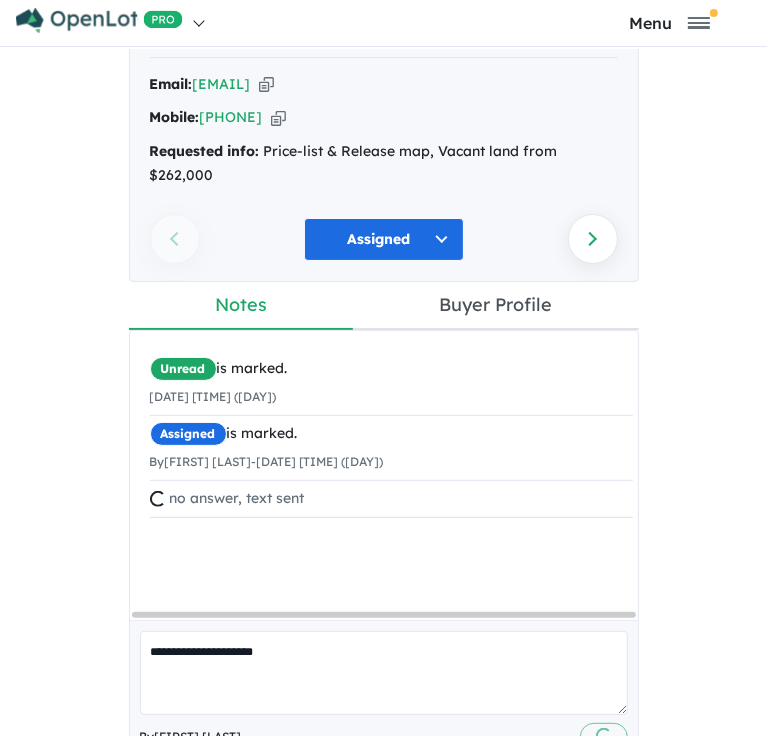 type 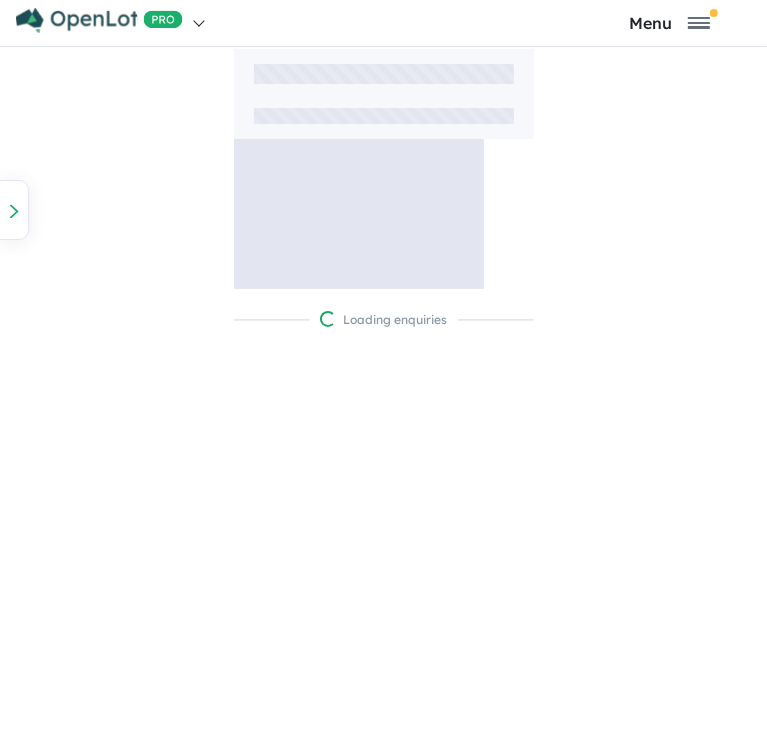 scroll, scrollTop: 0, scrollLeft: 0, axis: both 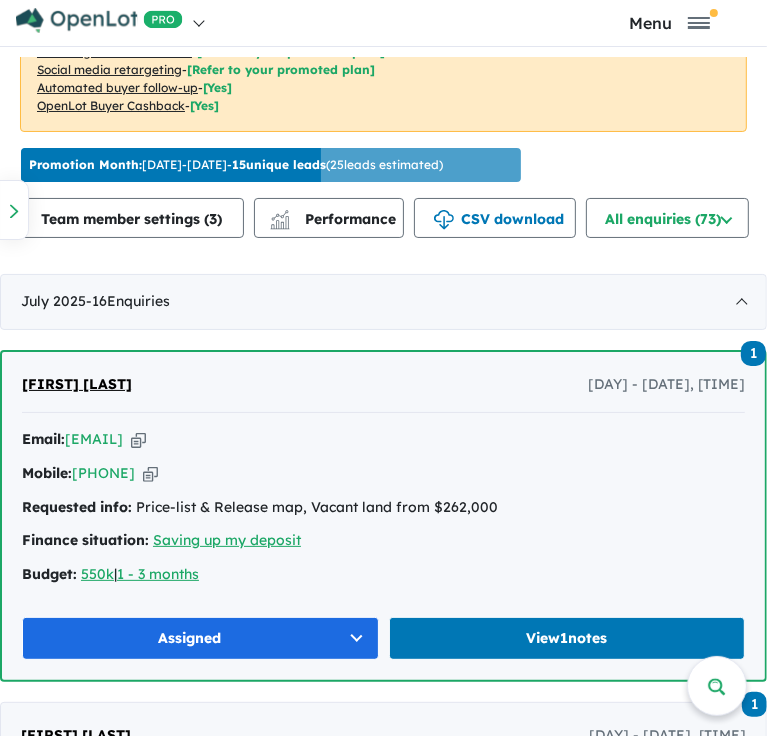 click at bounding box center [138, 439] 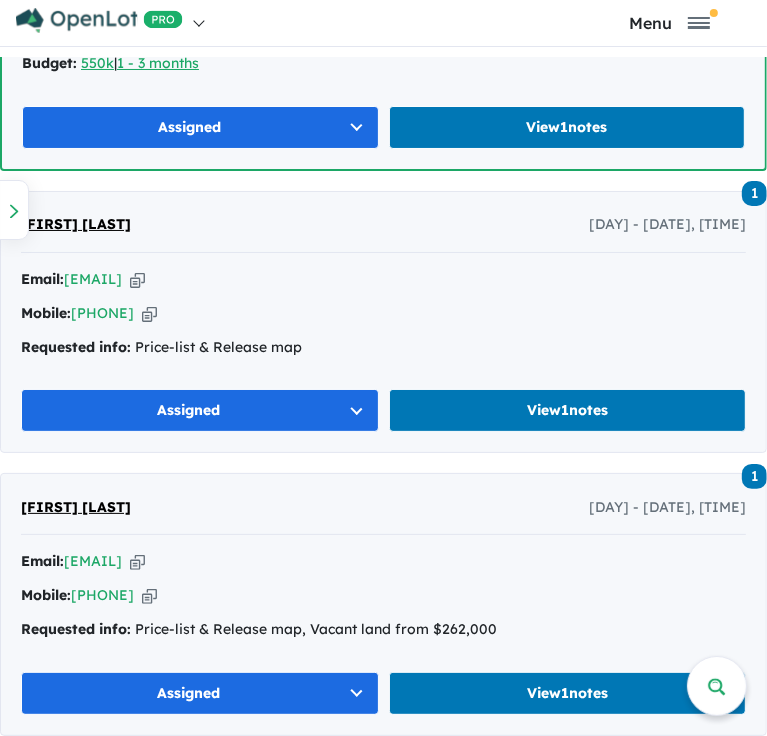 scroll, scrollTop: 1551, scrollLeft: 0, axis: vertical 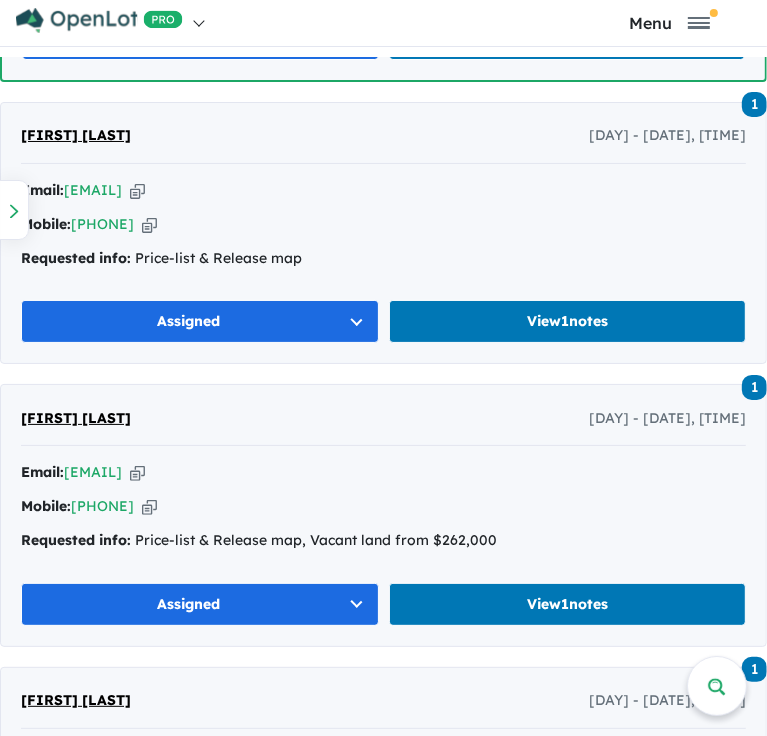 click at bounding box center [137, 472] 